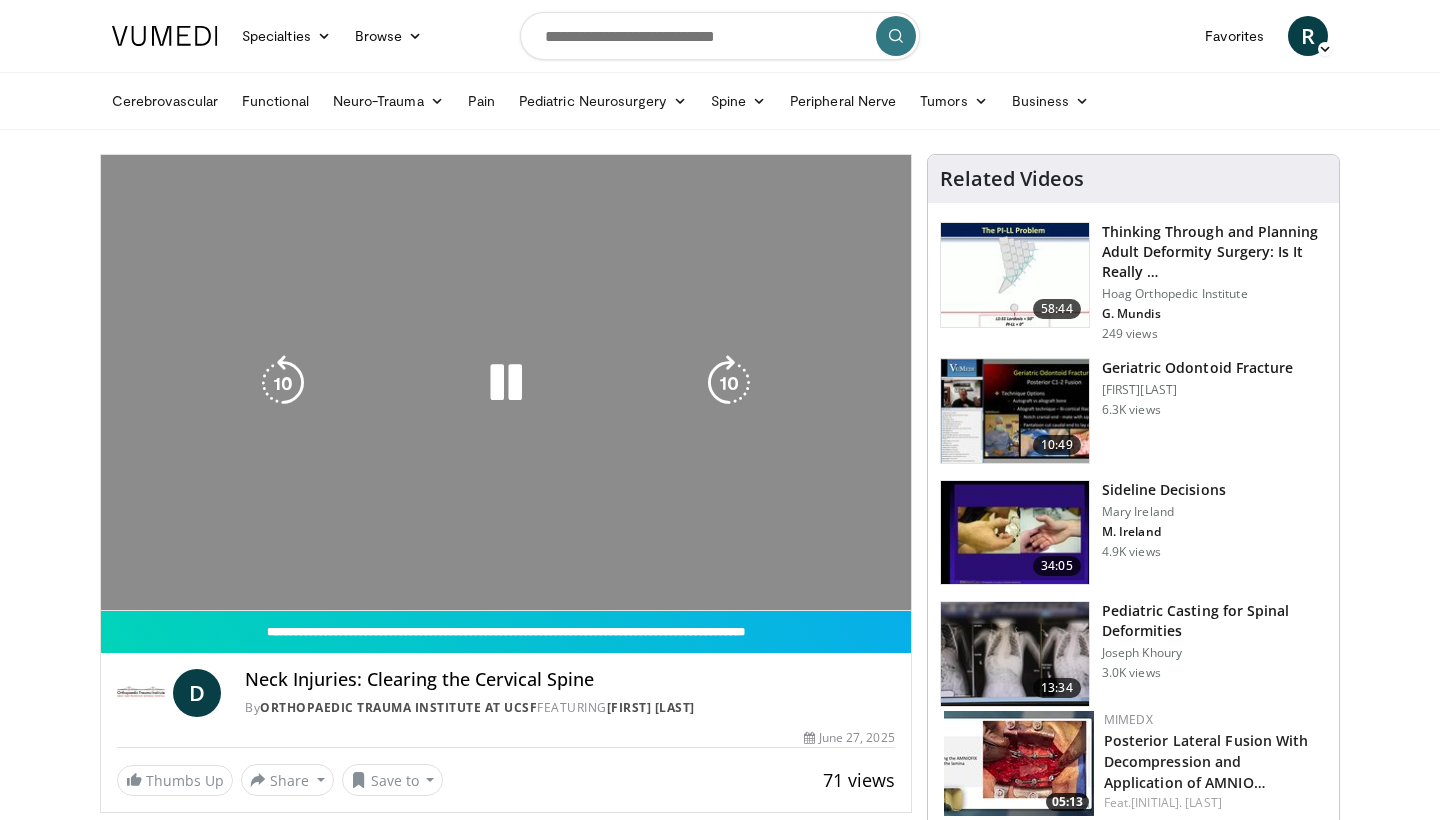 scroll, scrollTop: 0, scrollLeft: 0, axis: both 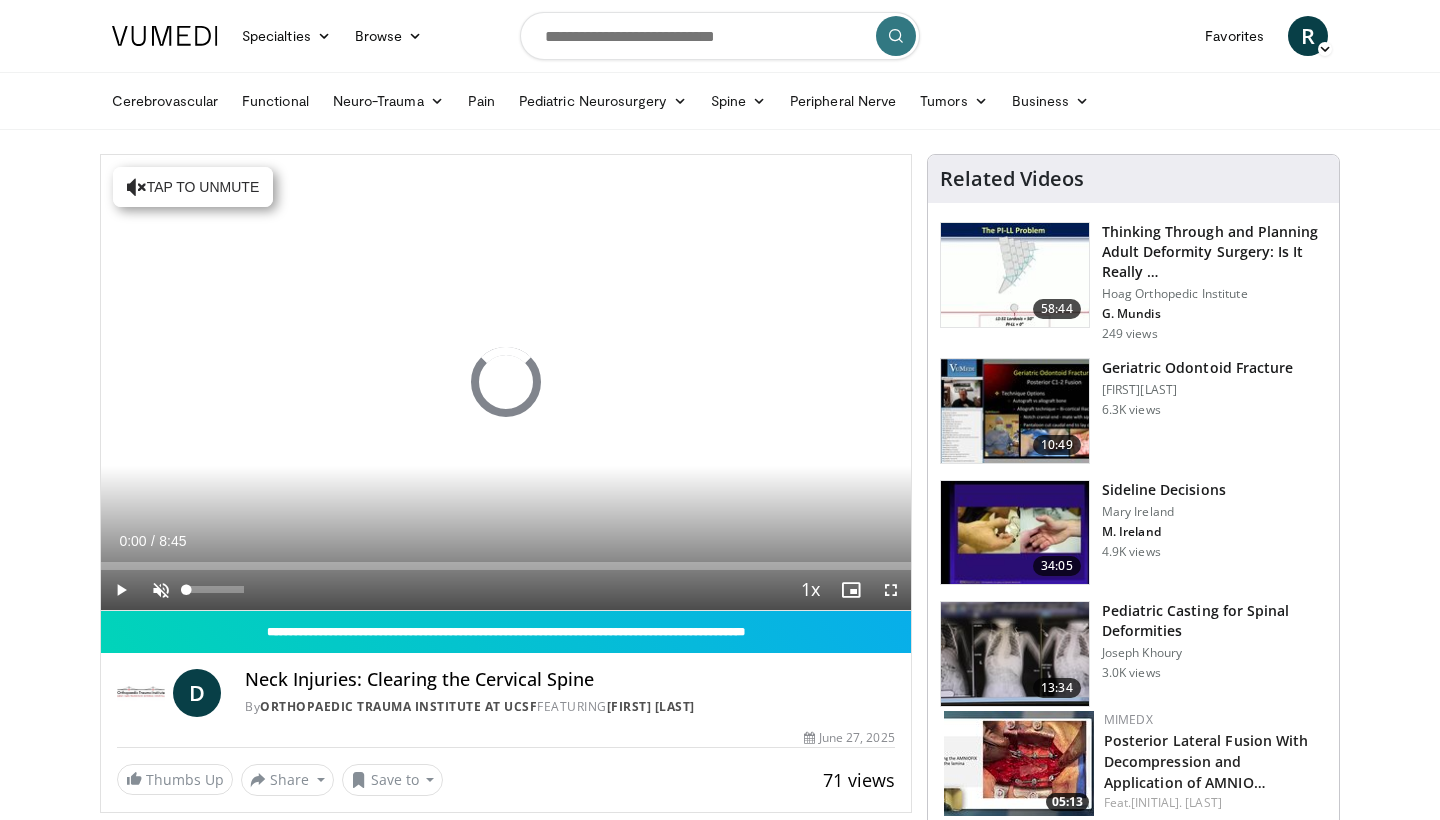 click at bounding box center [161, 590] 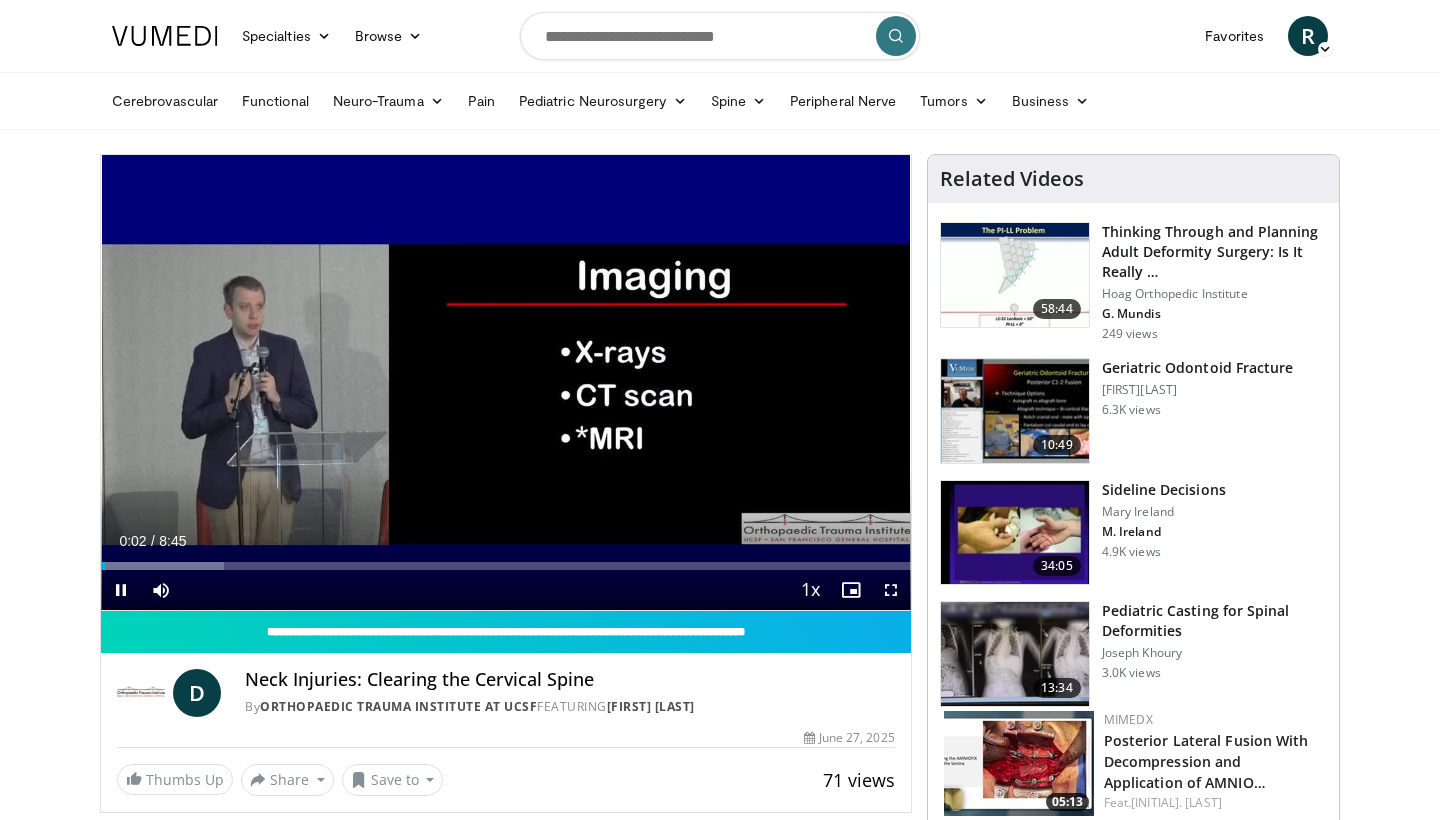 click at bounding box center (891, 590) 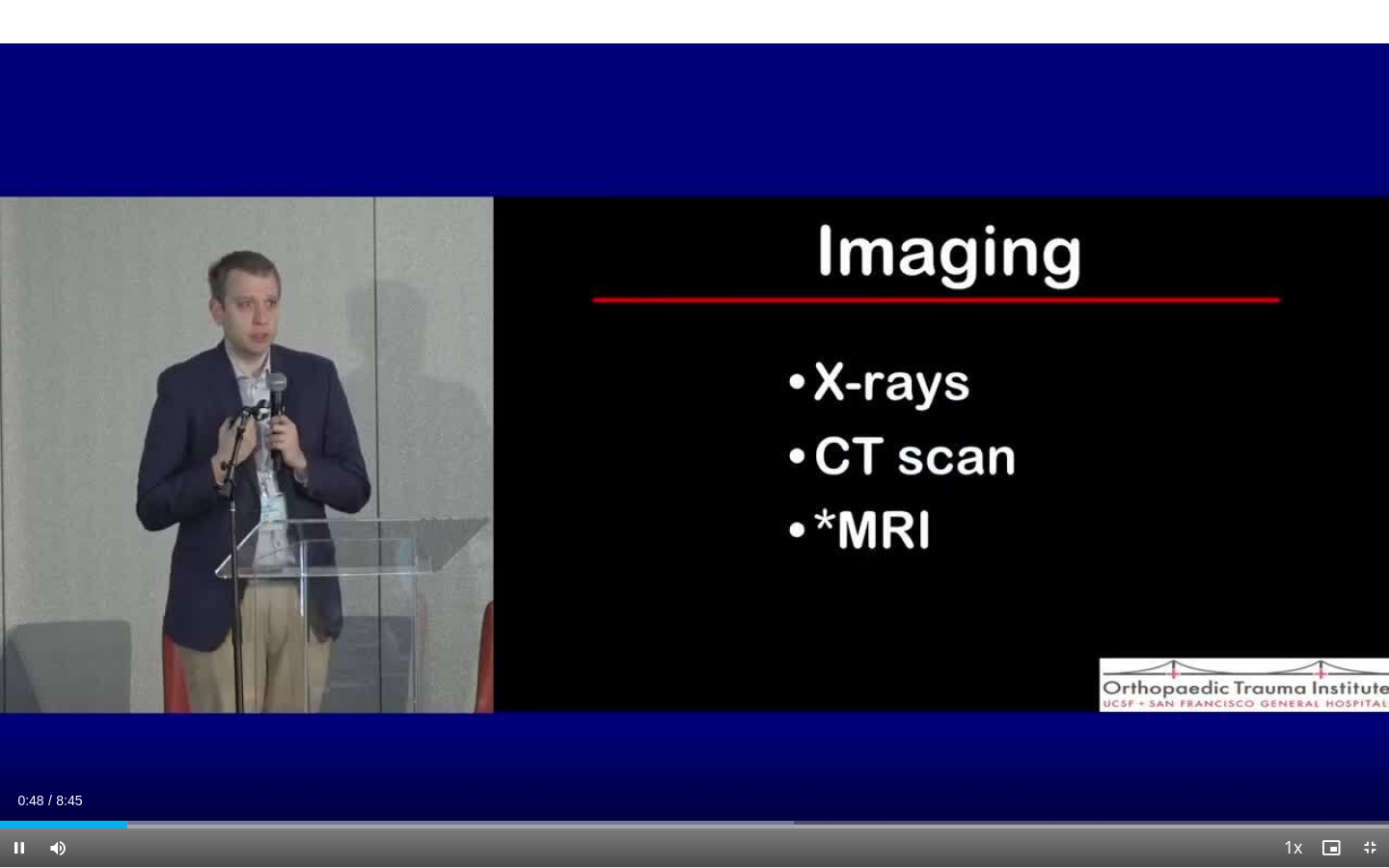 click at bounding box center [19, 848] 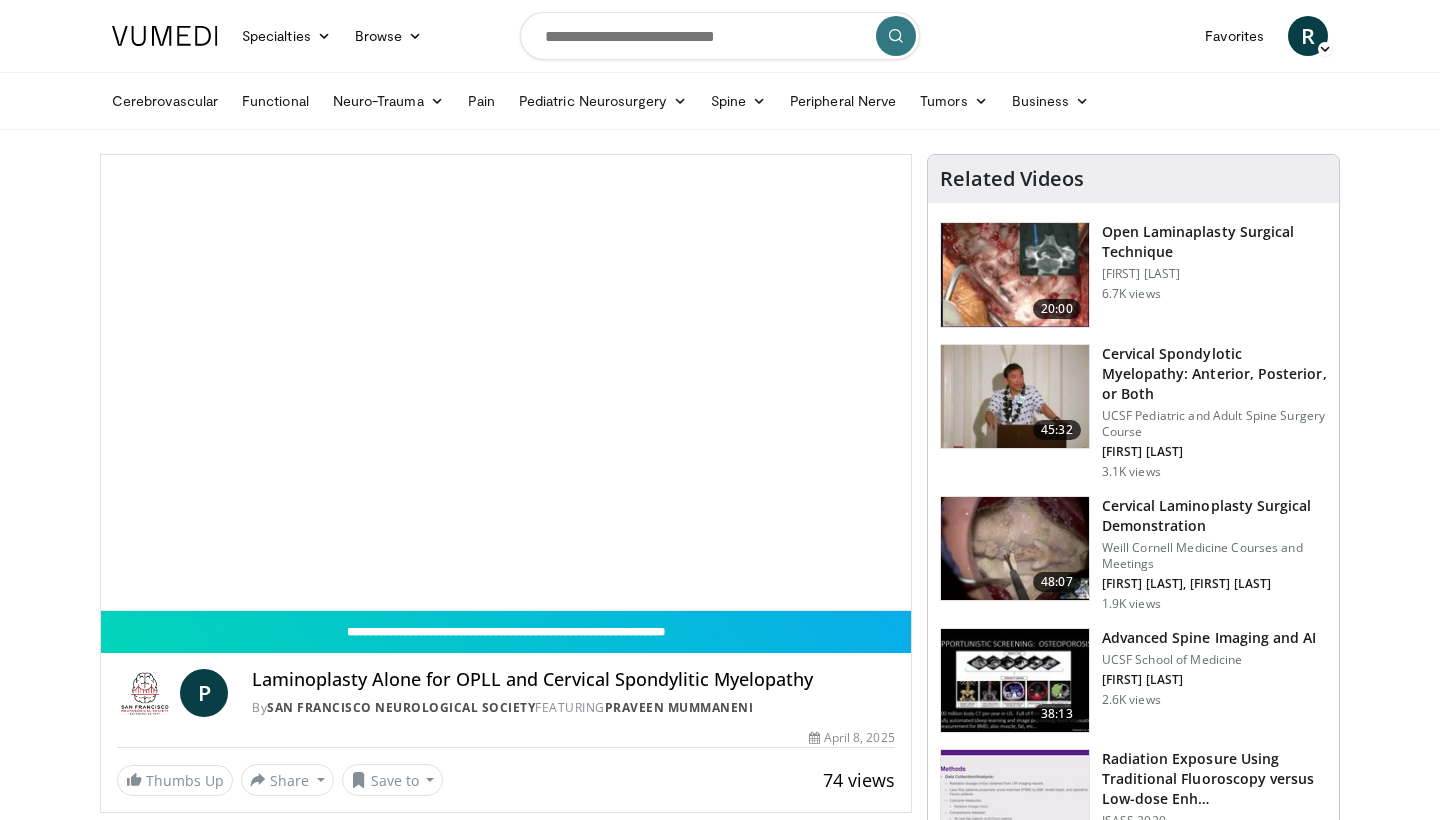 scroll, scrollTop: 0, scrollLeft: 0, axis: both 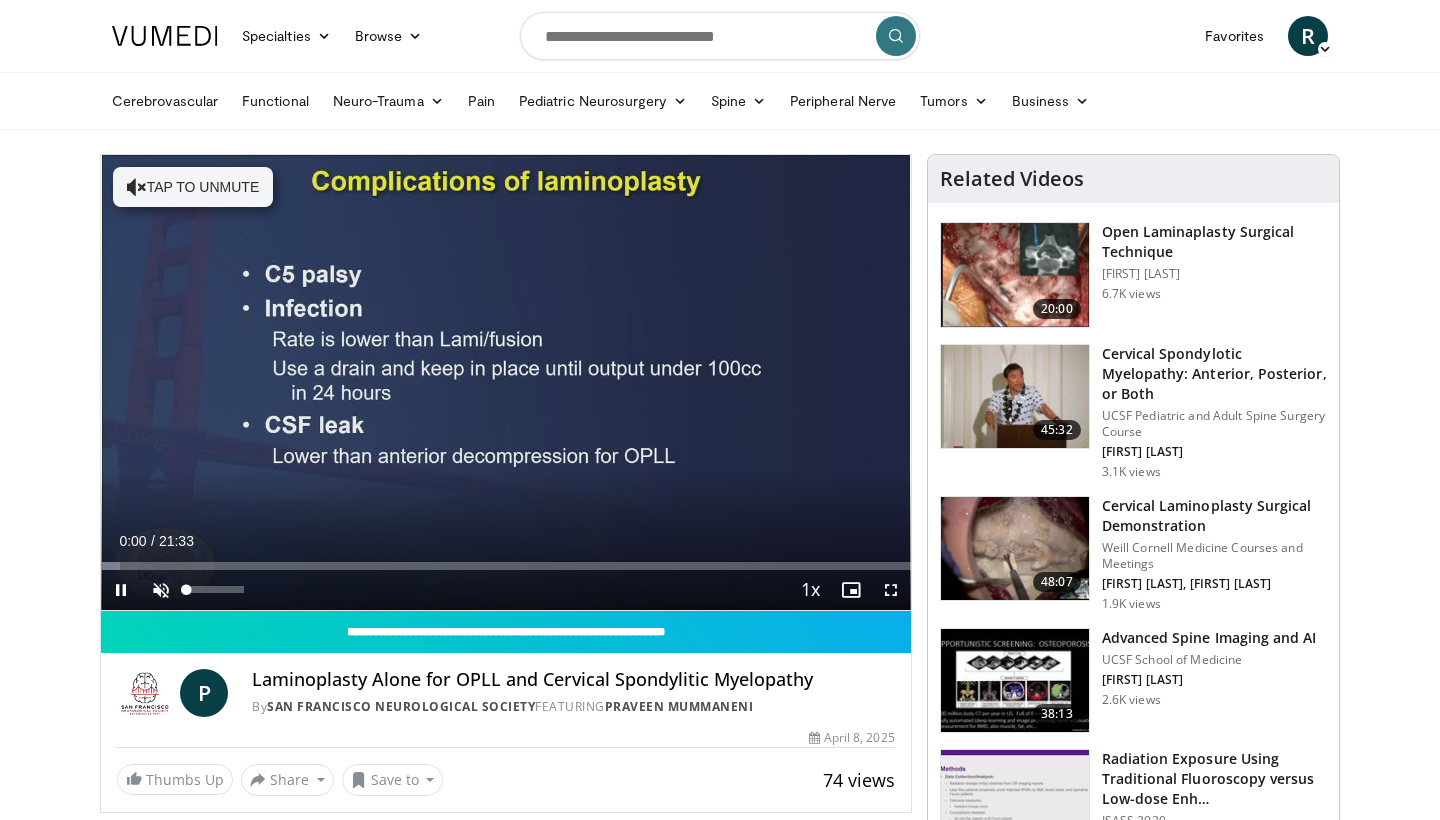 click at bounding box center [161, 590] 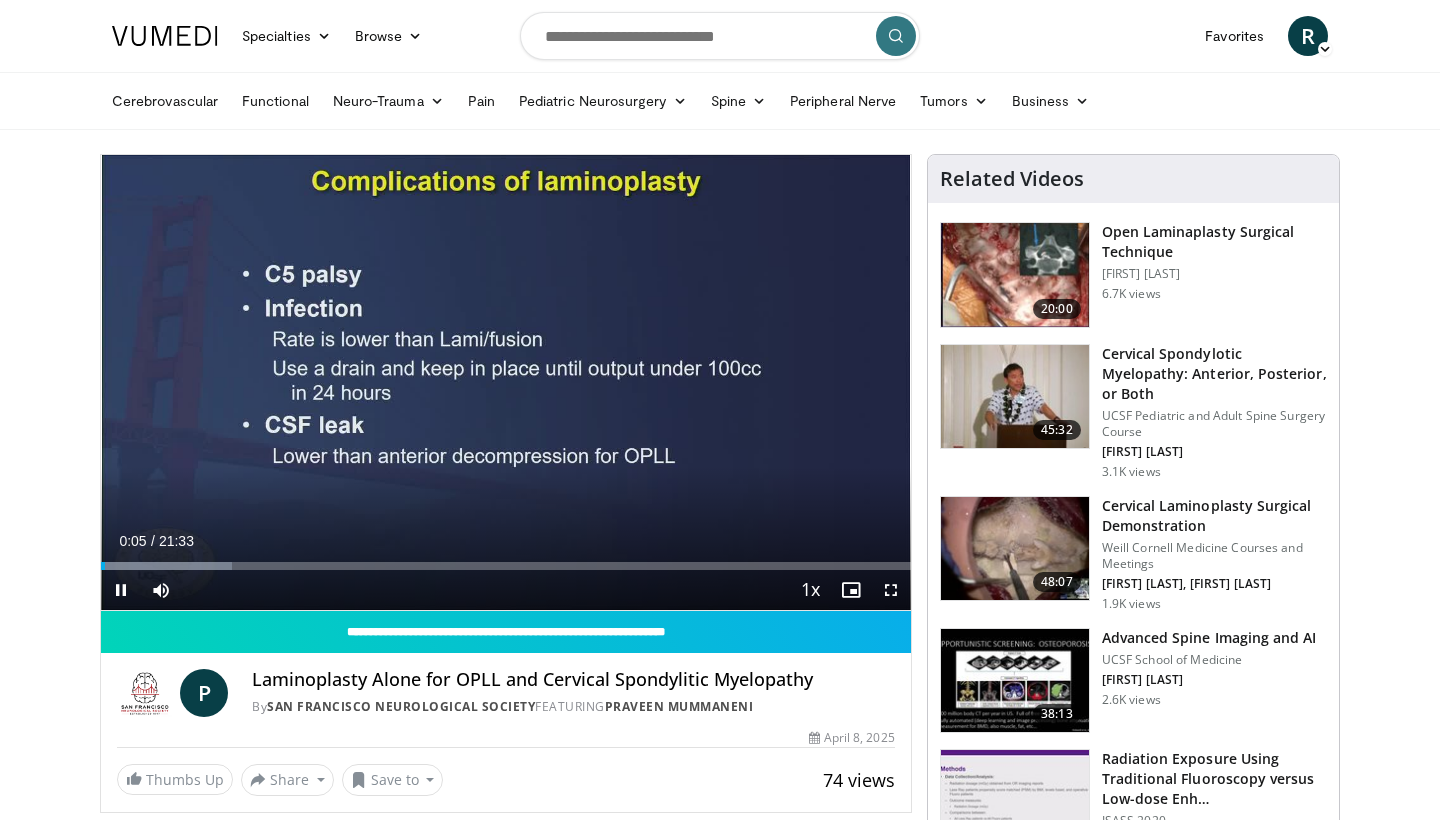 click at bounding box center (891, 590) 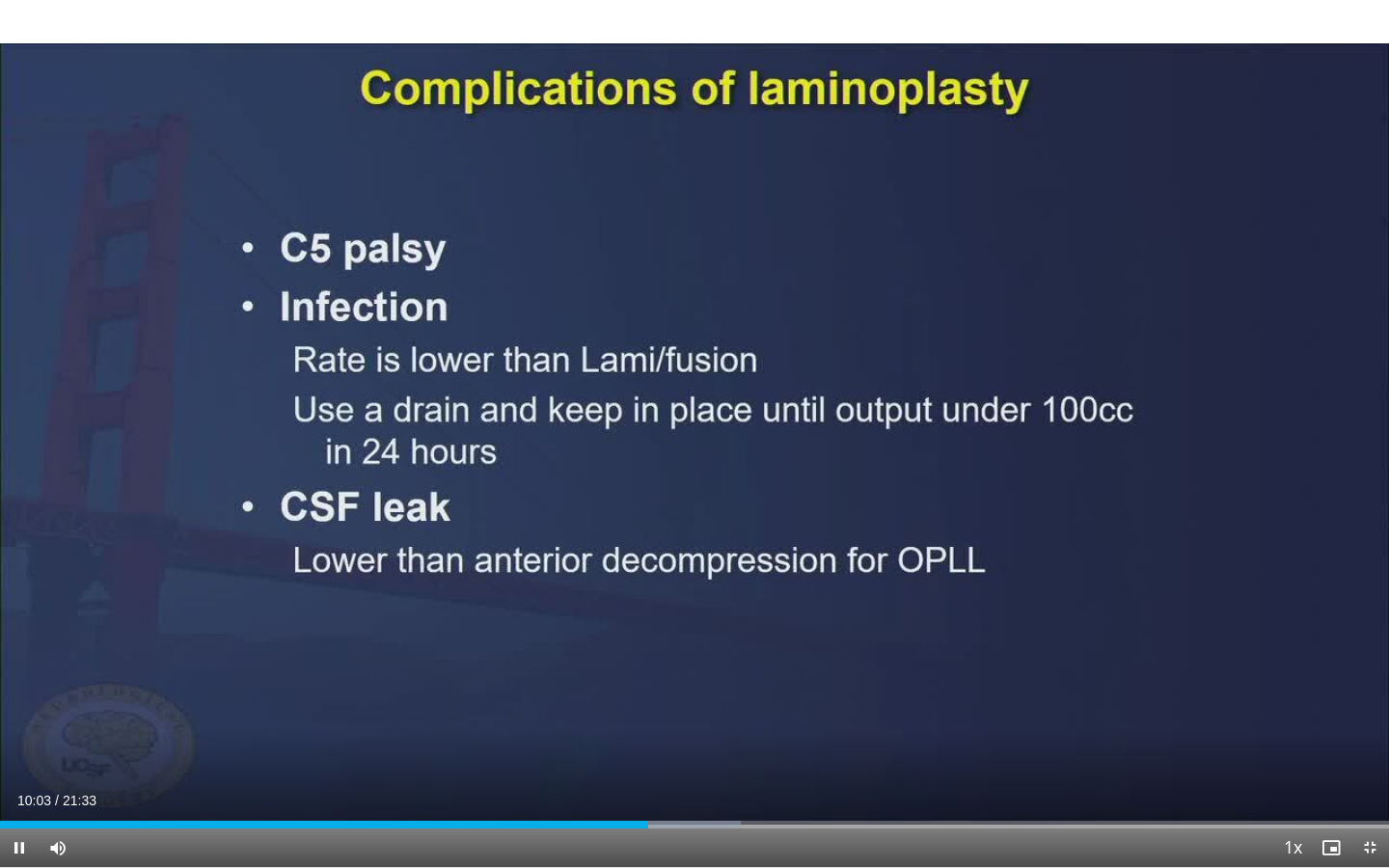 click at bounding box center [19, 848] 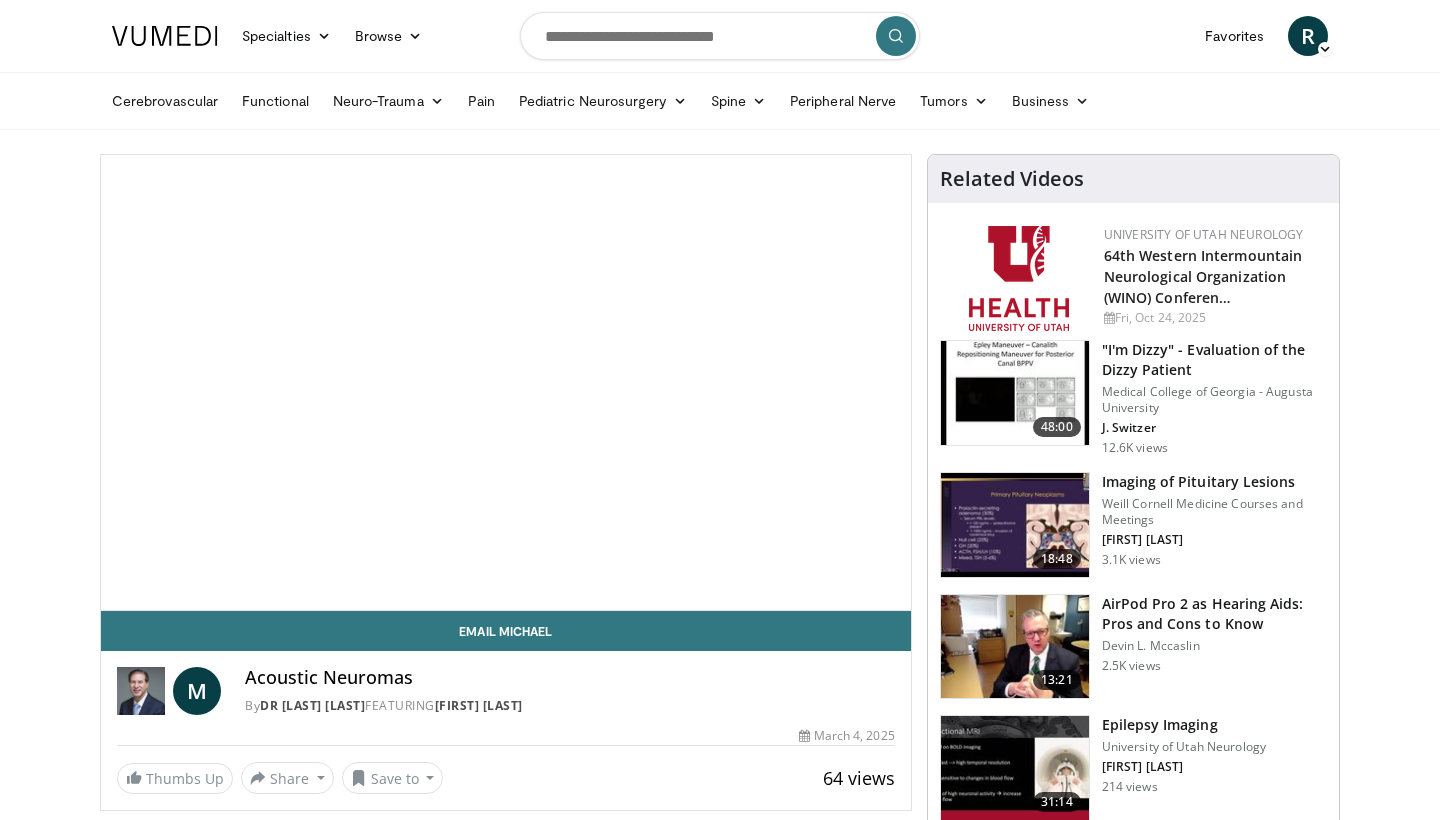 scroll, scrollTop: 0, scrollLeft: 0, axis: both 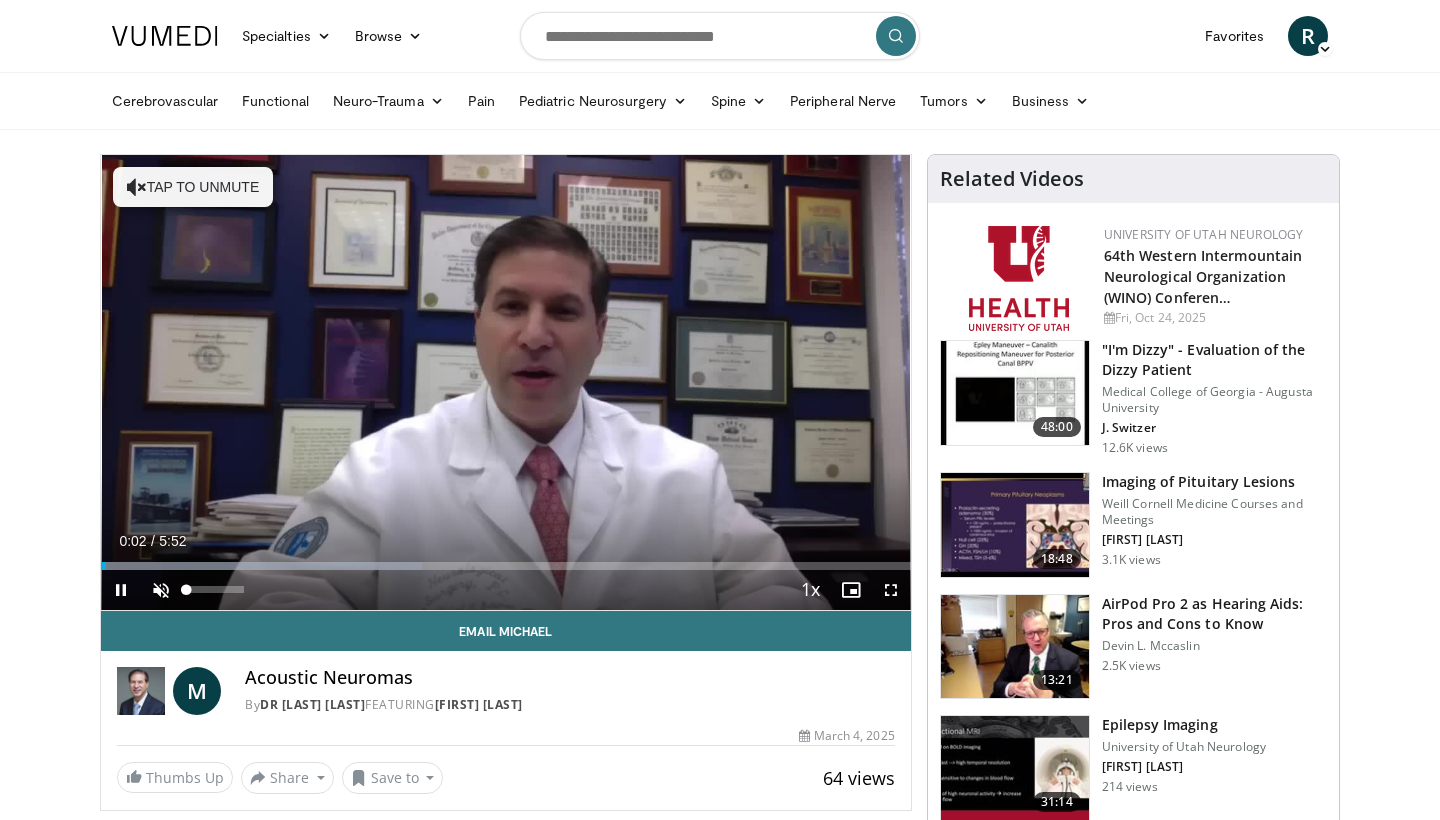 click at bounding box center (161, 590) 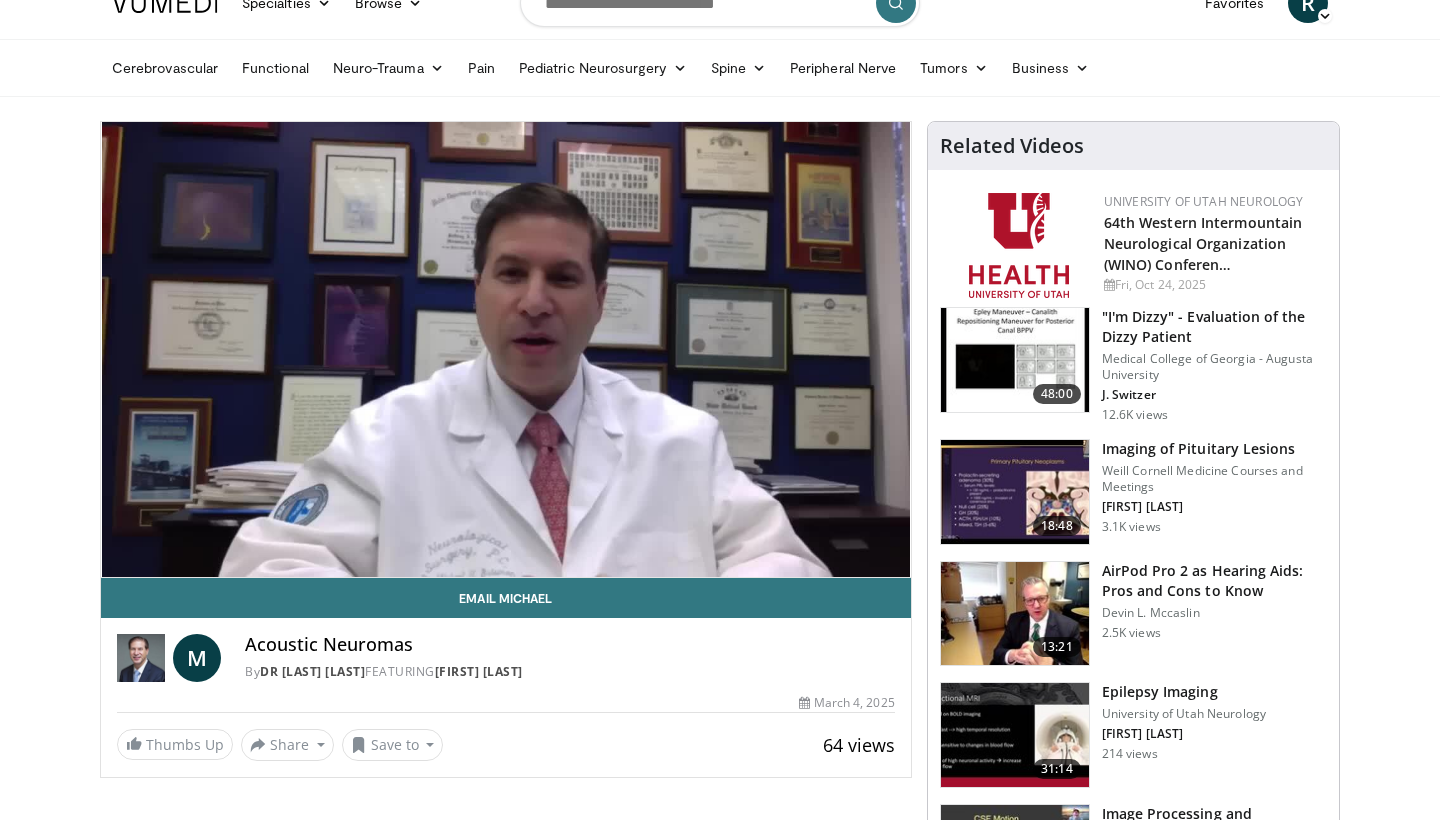 scroll, scrollTop: 23, scrollLeft: 0, axis: vertical 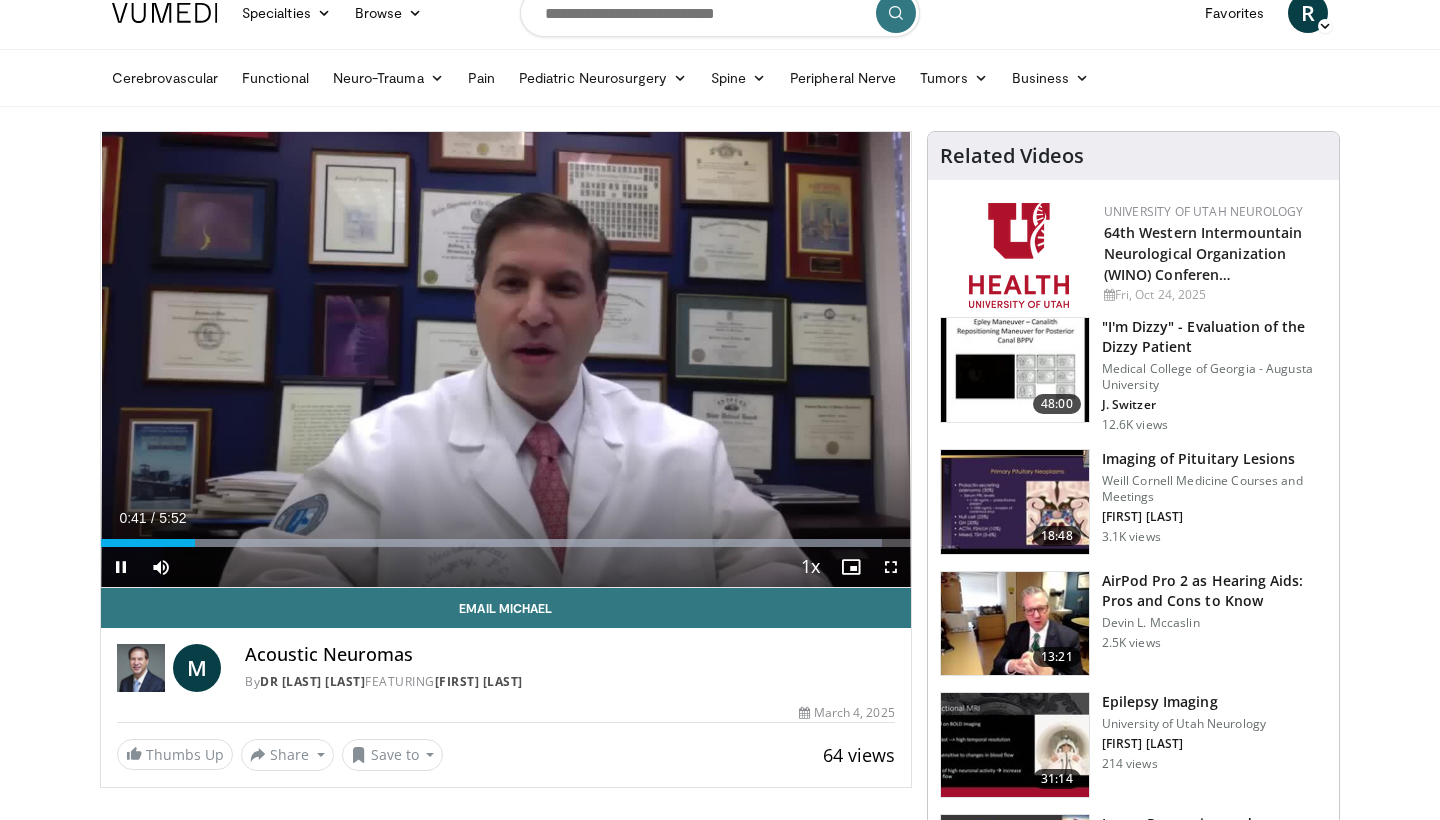 click at bounding box center [121, 567] 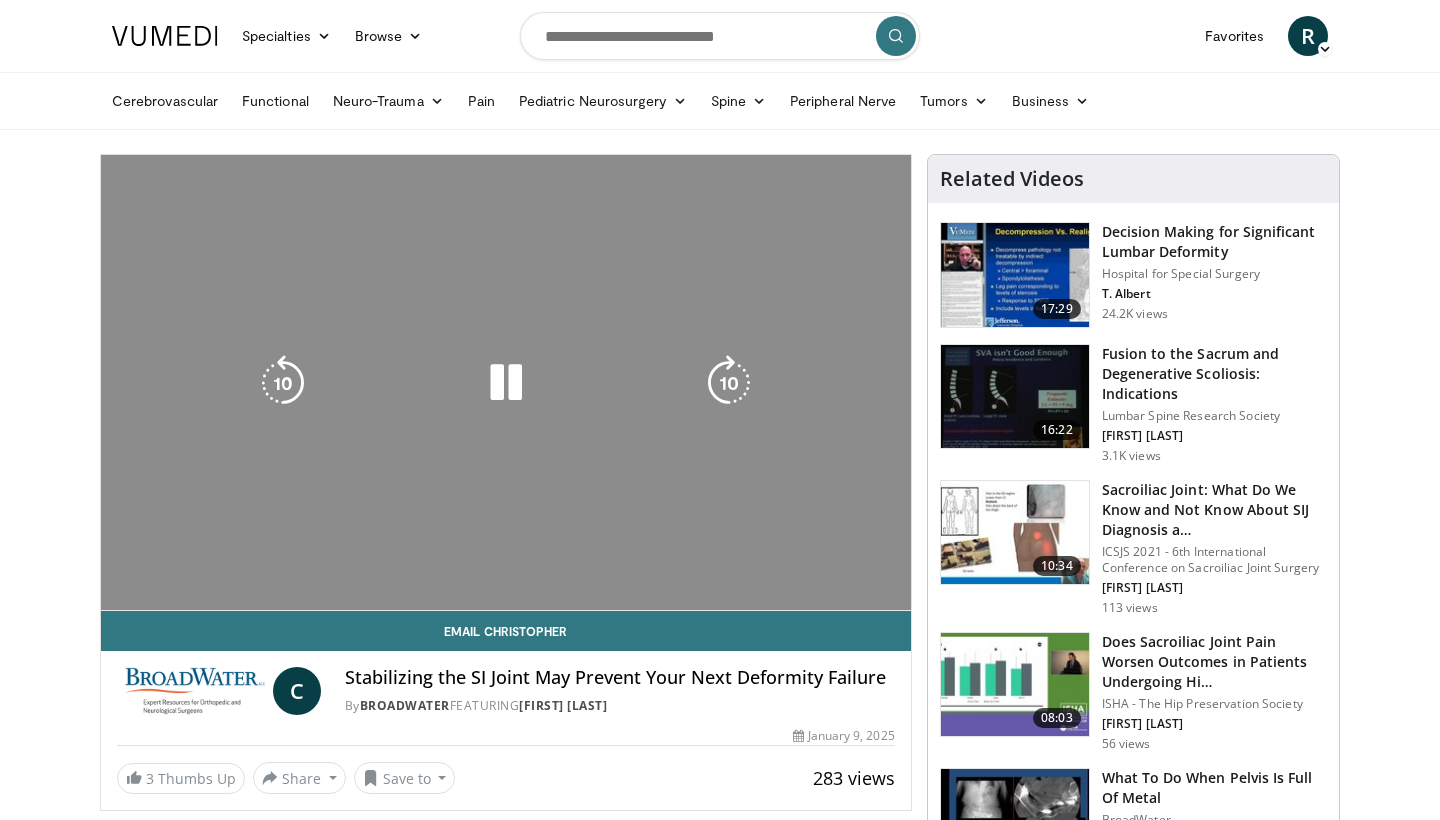 scroll, scrollTop: 0, scrollLeft: 0, axis: both 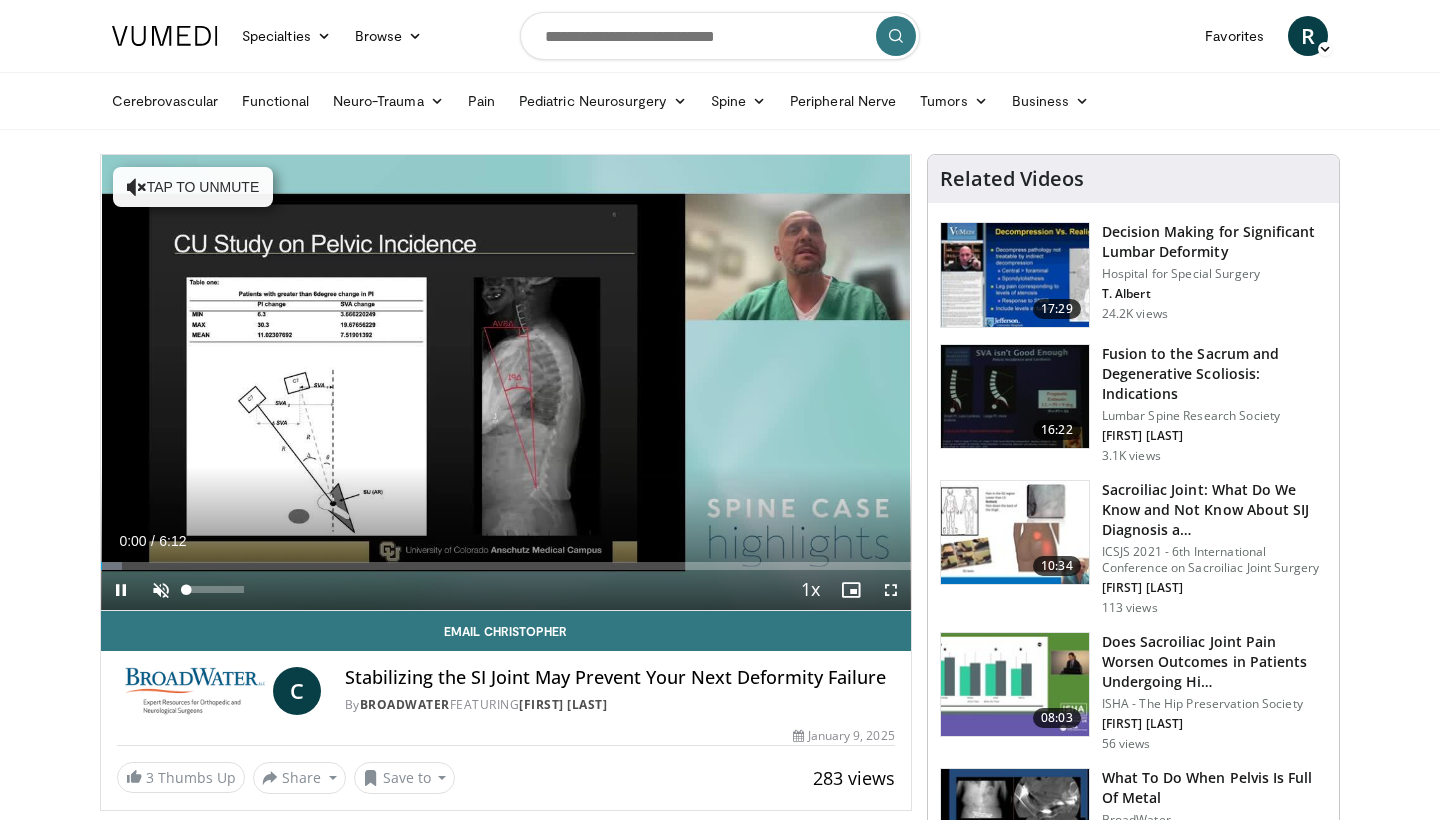 click at bounding box center [161, 590] 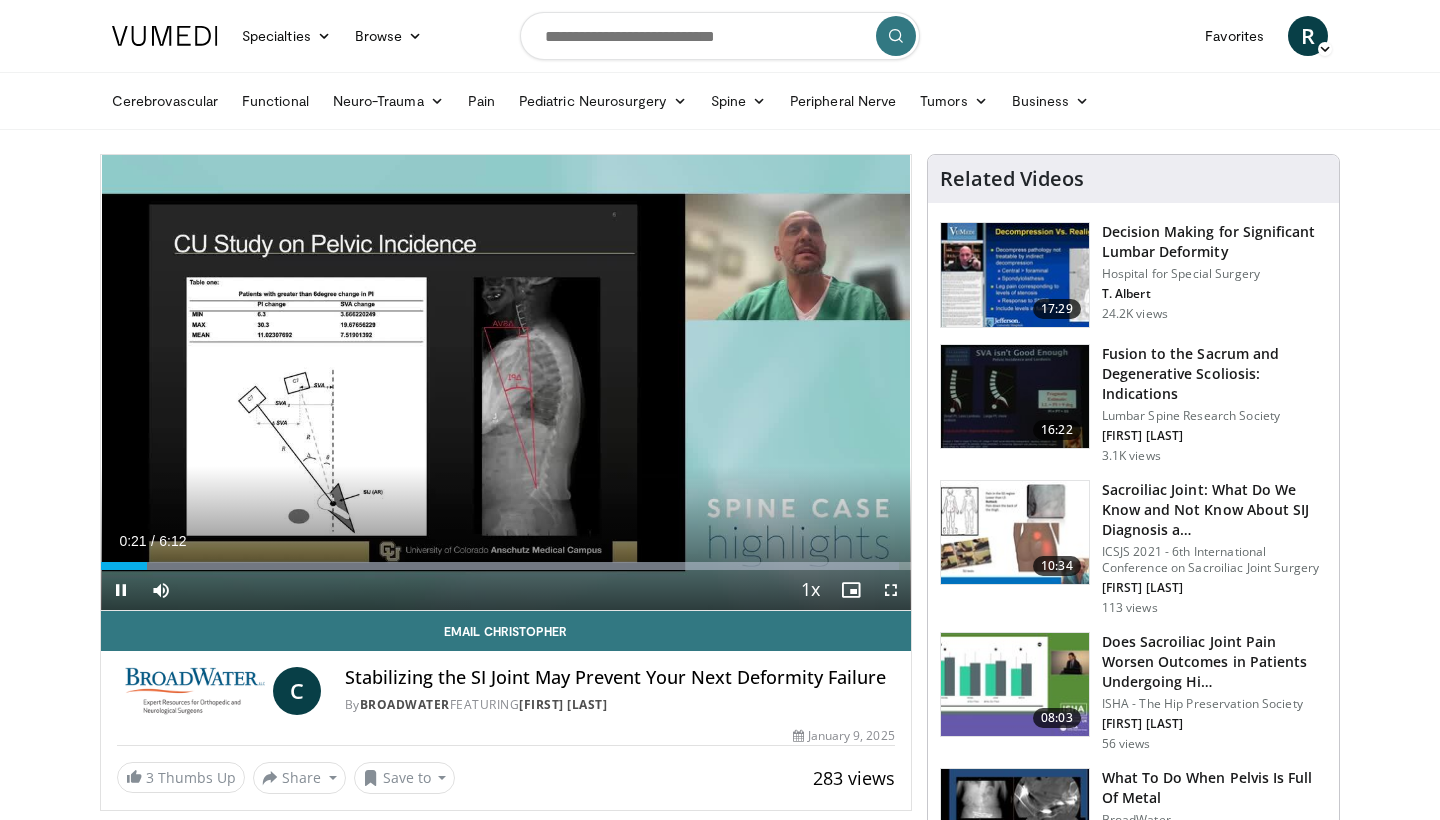 click at bounding box center [891, 590] 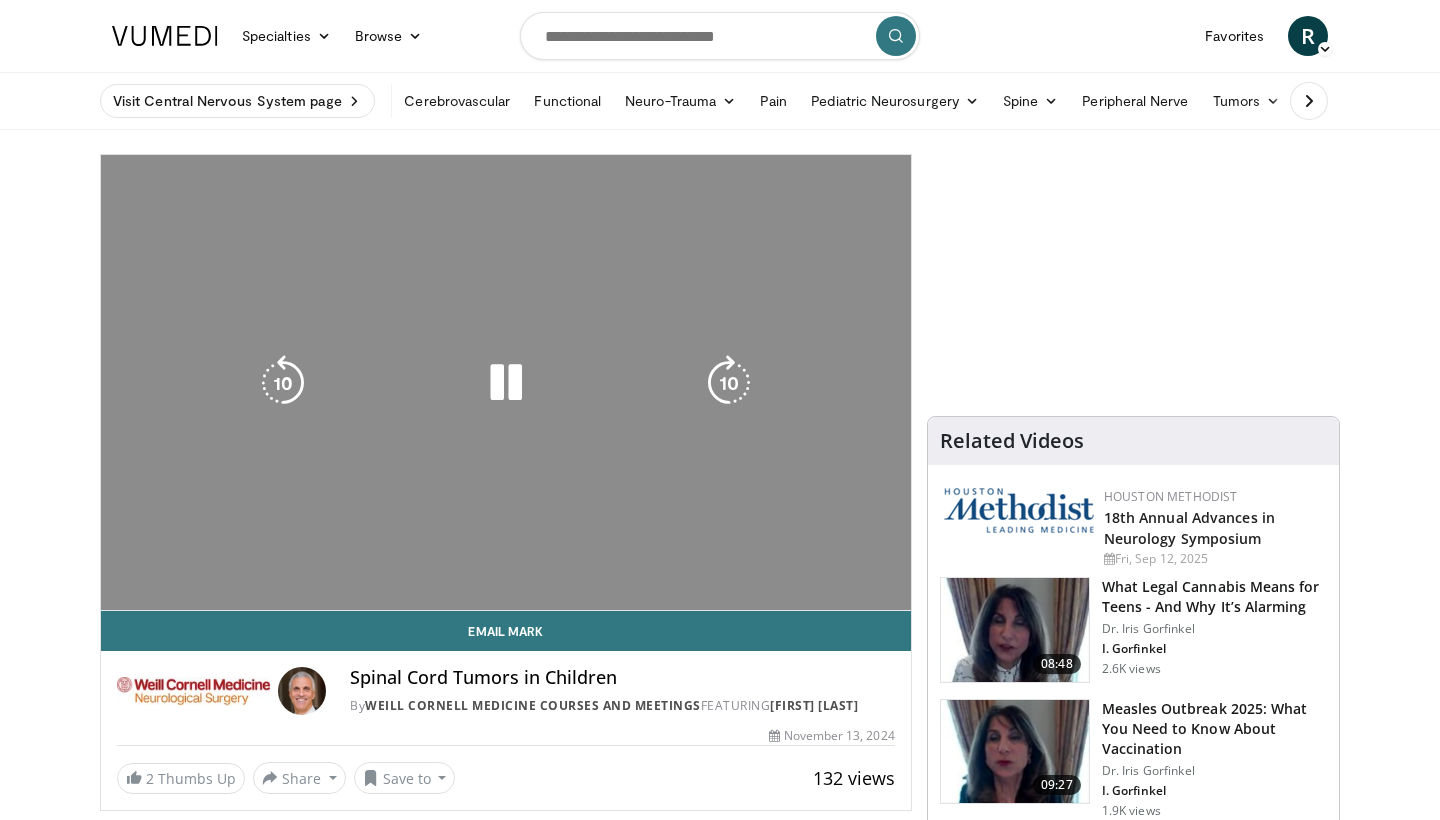 scroll, scrollTop: 0, scrollLeft: 0, axis: both 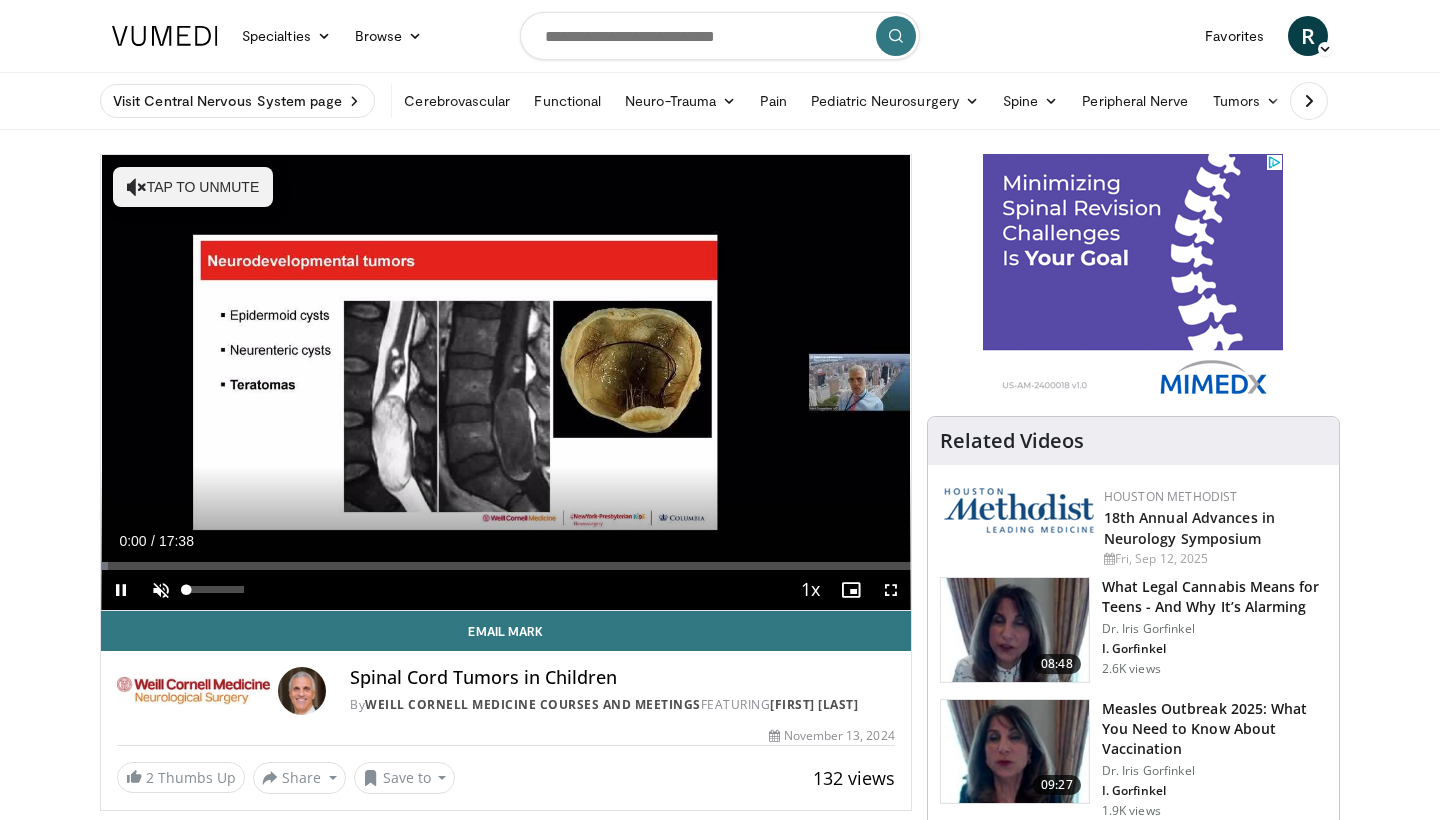 click at bounding box center (161, 590) 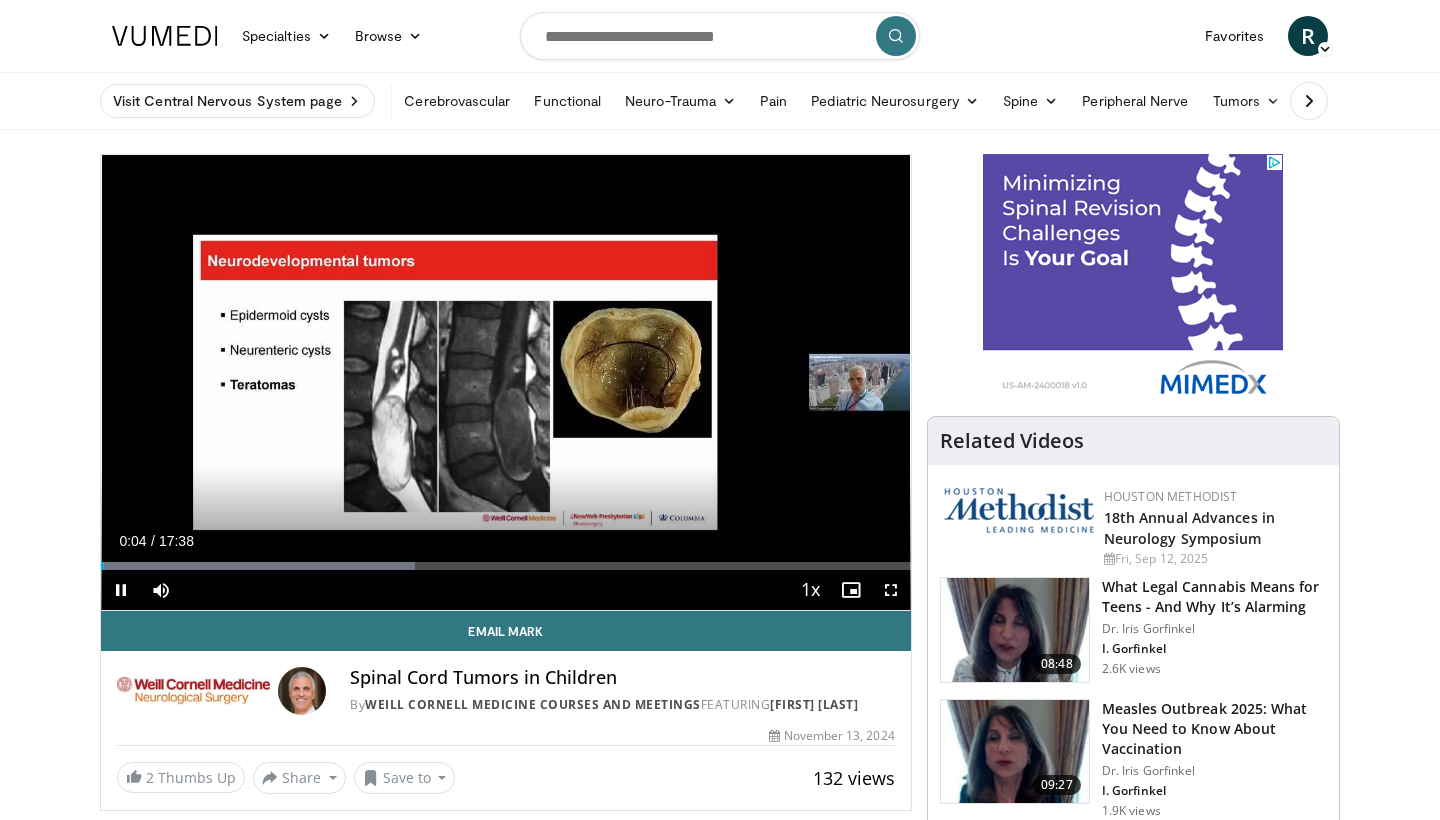 click at bounding box center [891, 590] 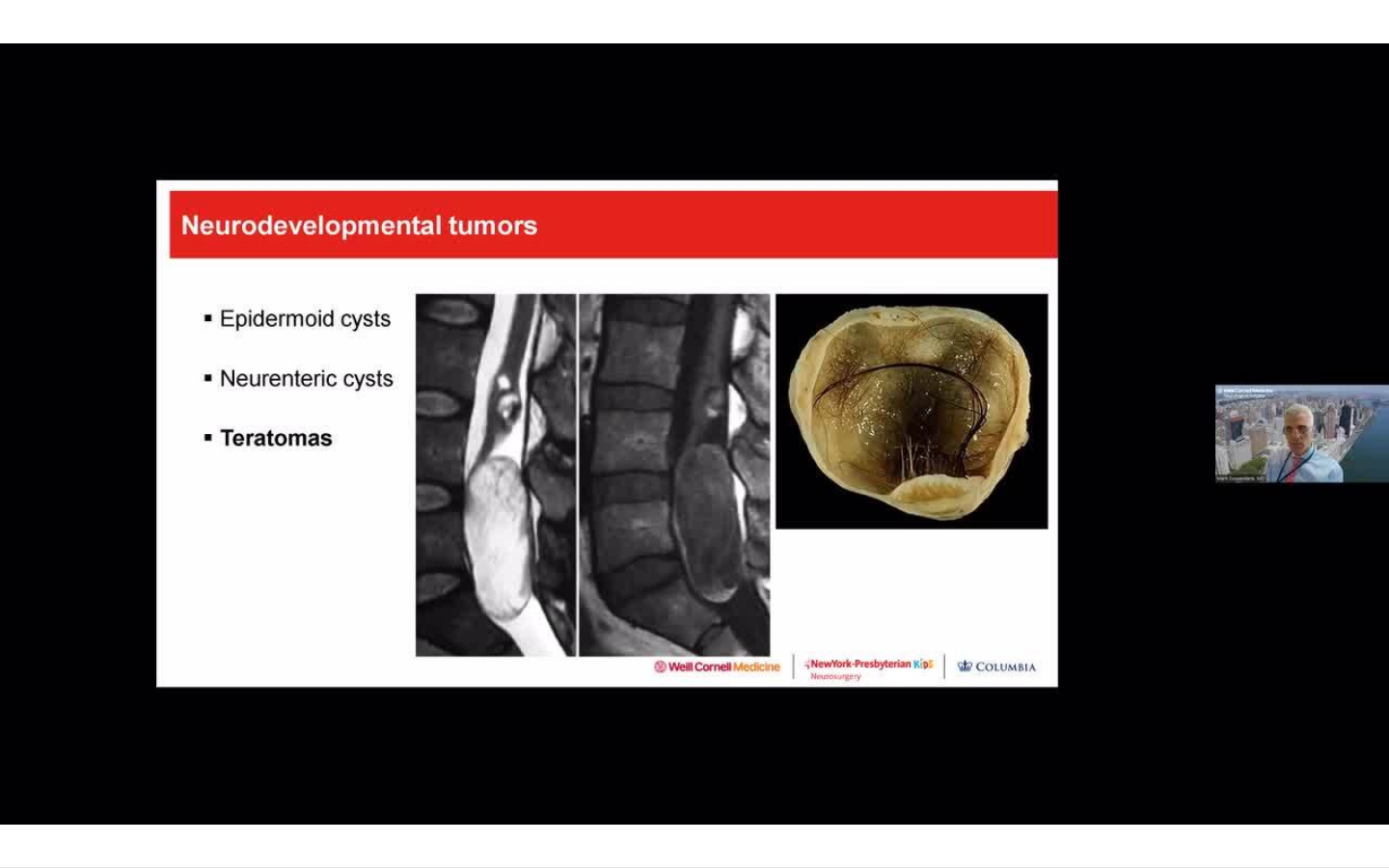 click on "10 seconds
Tap to unmute" at bounding box center [694, 433] 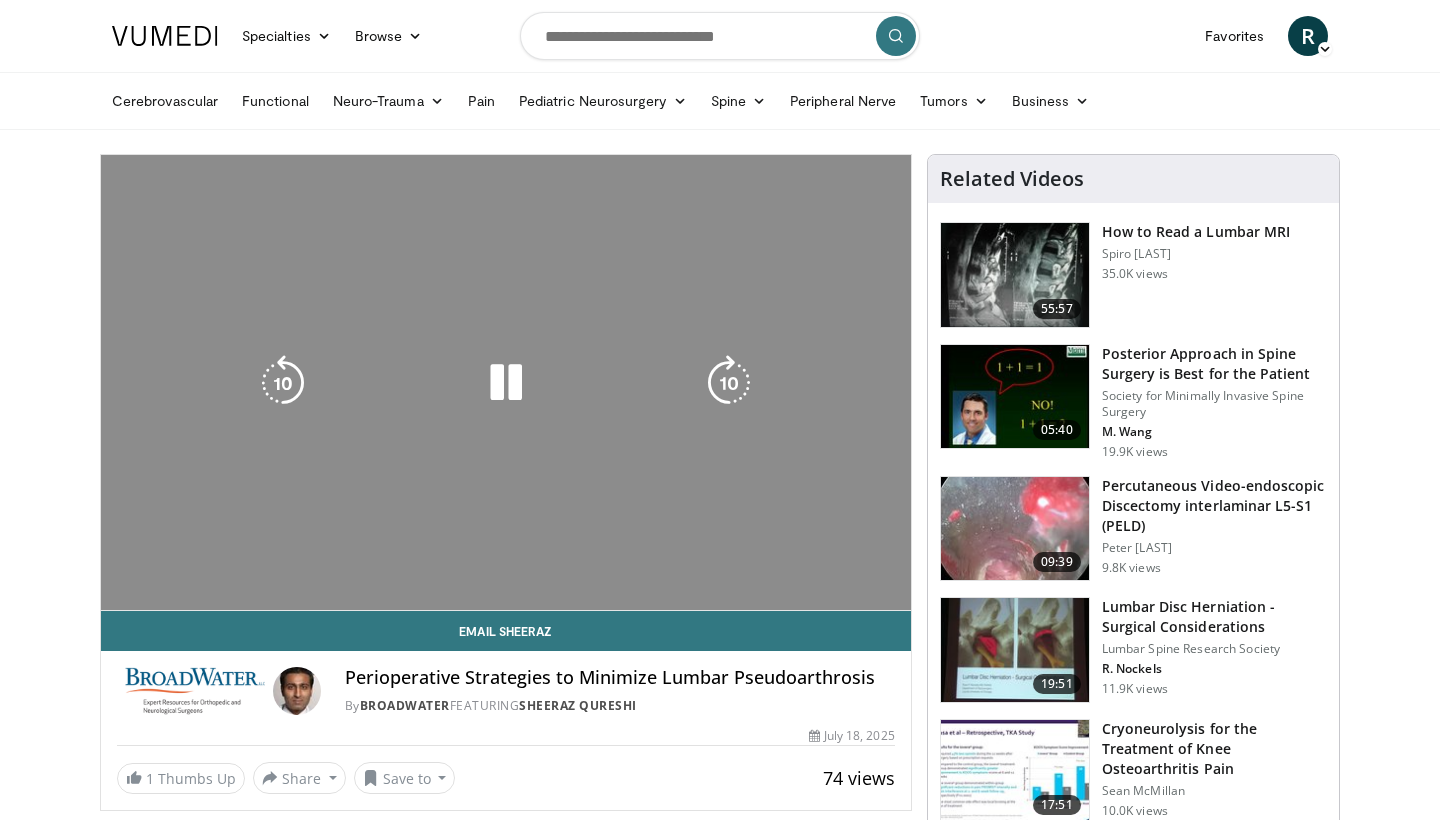 scroll, scrollTop: 0, scrollLeft: 0, axis: both 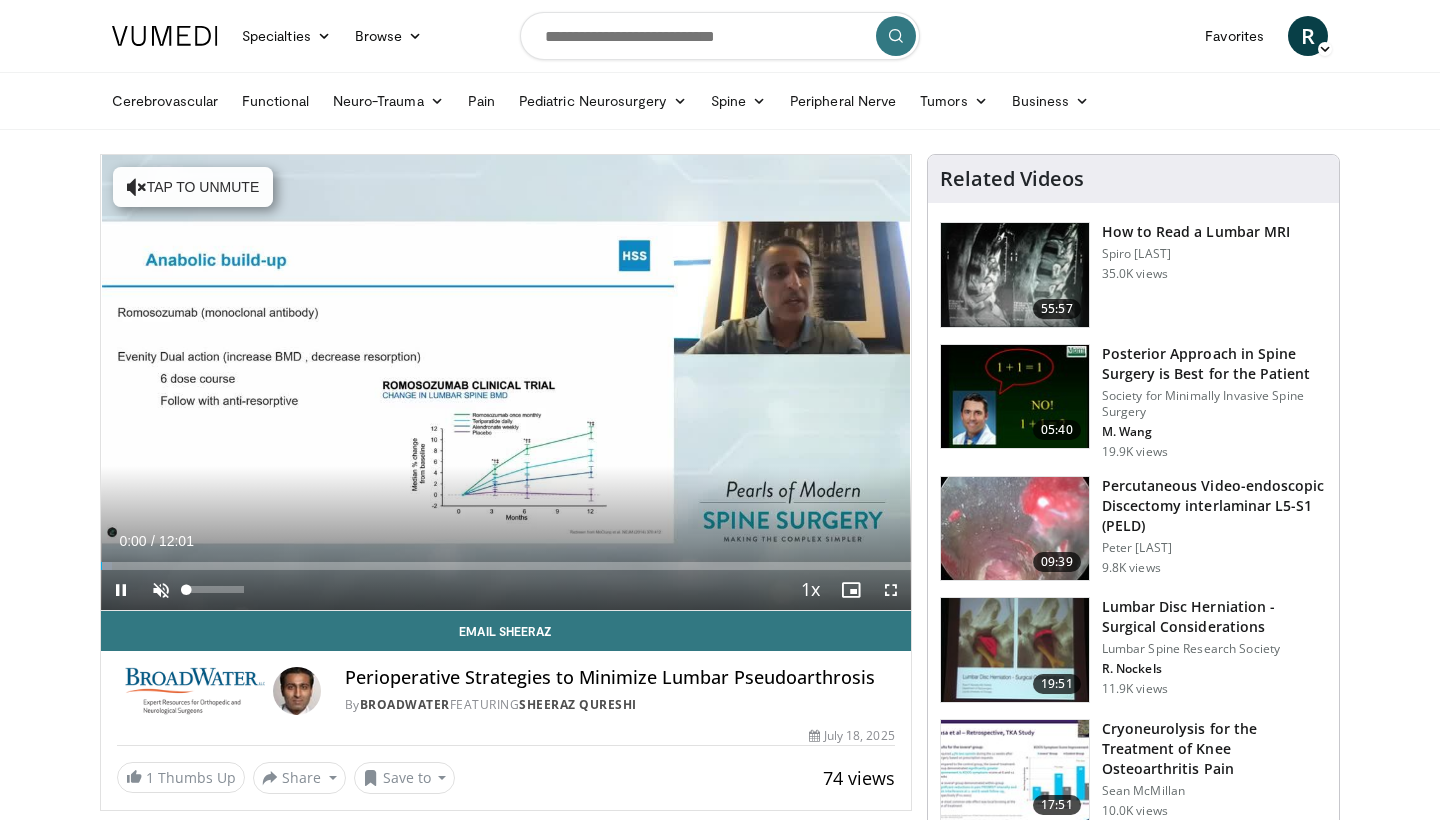 click at bounding box center (161, 590) 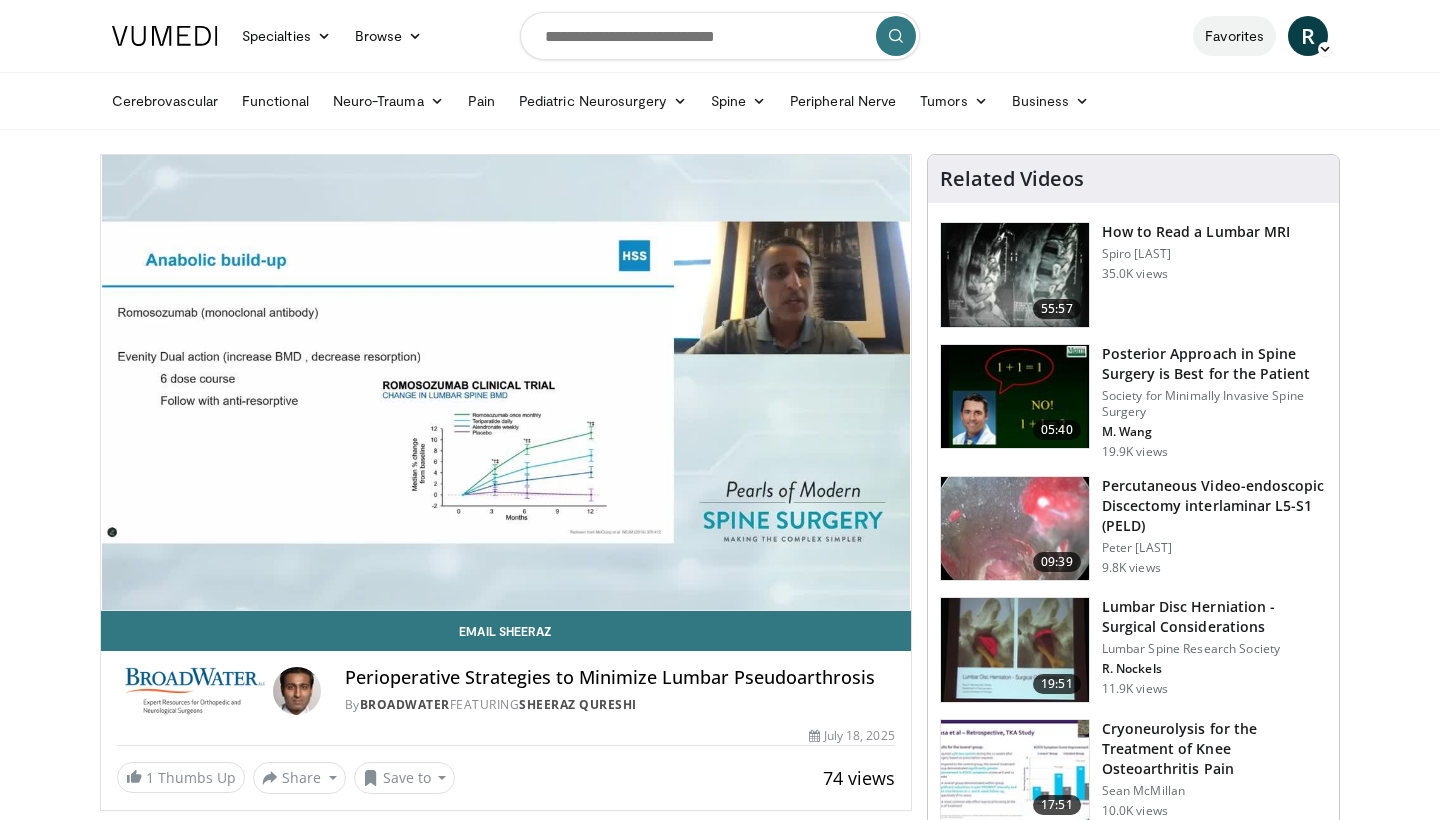 click on "Specialties
Adult & Family Medicine
Allergy, Asthma, Immunology
Anesthesiology
Cardiology
Dental
Dermatology
Endocrinology
Gastroenterology & Hepatology
General Surgery
Hematology & Oncology
Infectious Disease
Nephrology
Neurology
Neurosurgery
Obstetrics & Gynecology
Ophthalmology
Oral Maxillofacial
Orthopaedics
Otolaryngology
Pediatrics
Plastic Surgery
Podiatry
Psychiatry
Pulmonology
Radiation Oncology
Radiology
Rheumatology
Urology" at bounding box center [720, 1588] 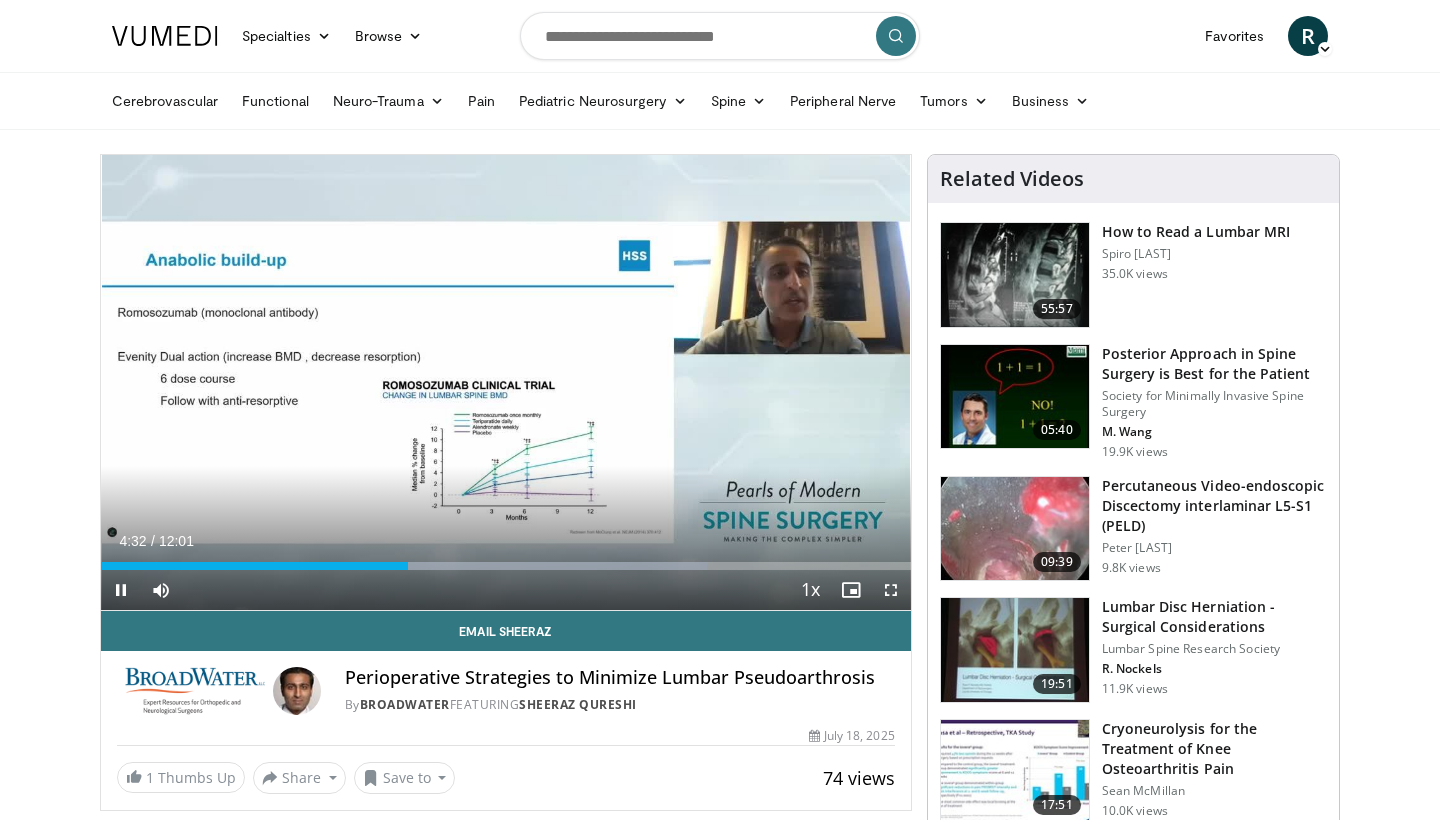 click at bounding box center (891, 590) 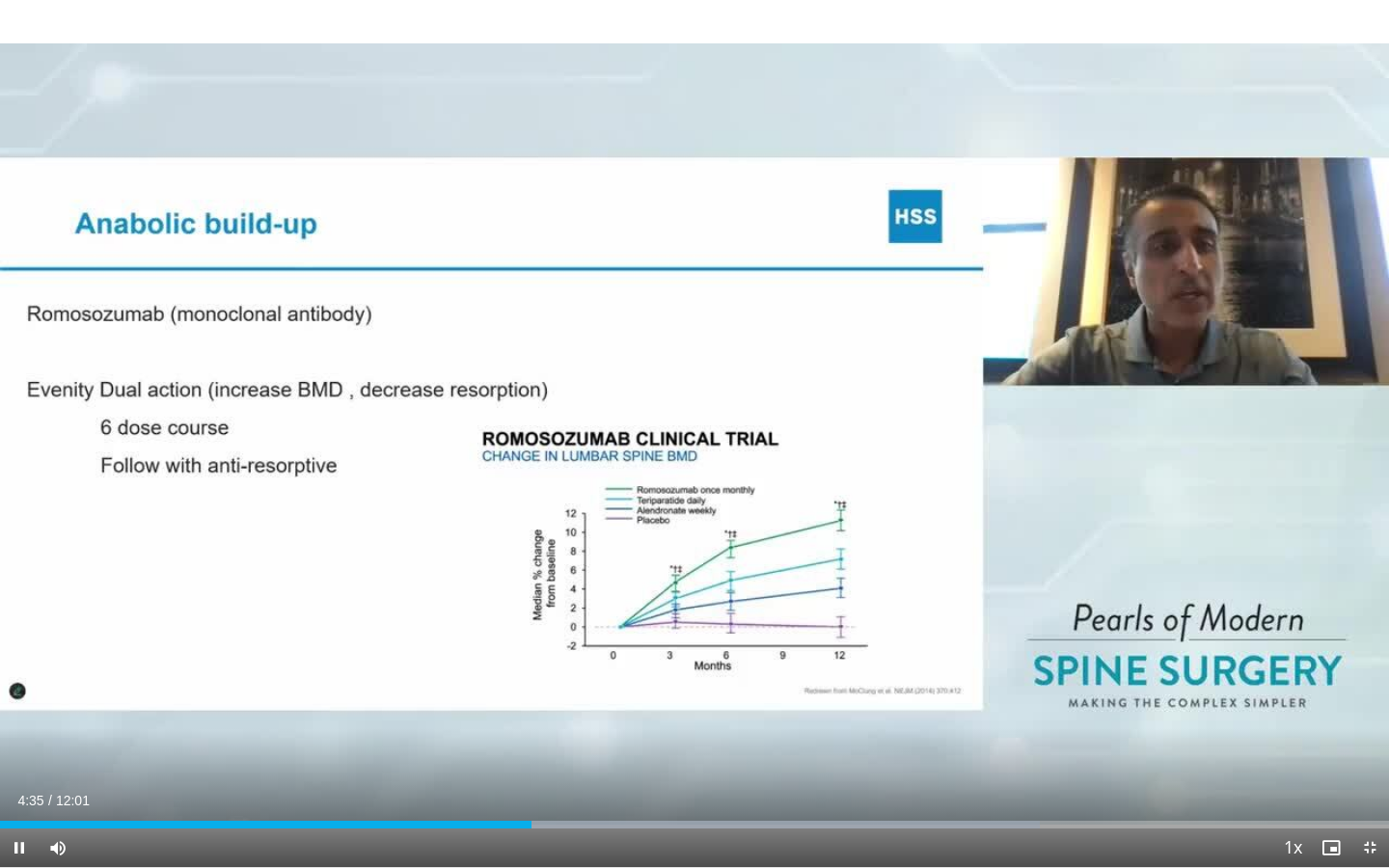click at bounding box center (19, 848) 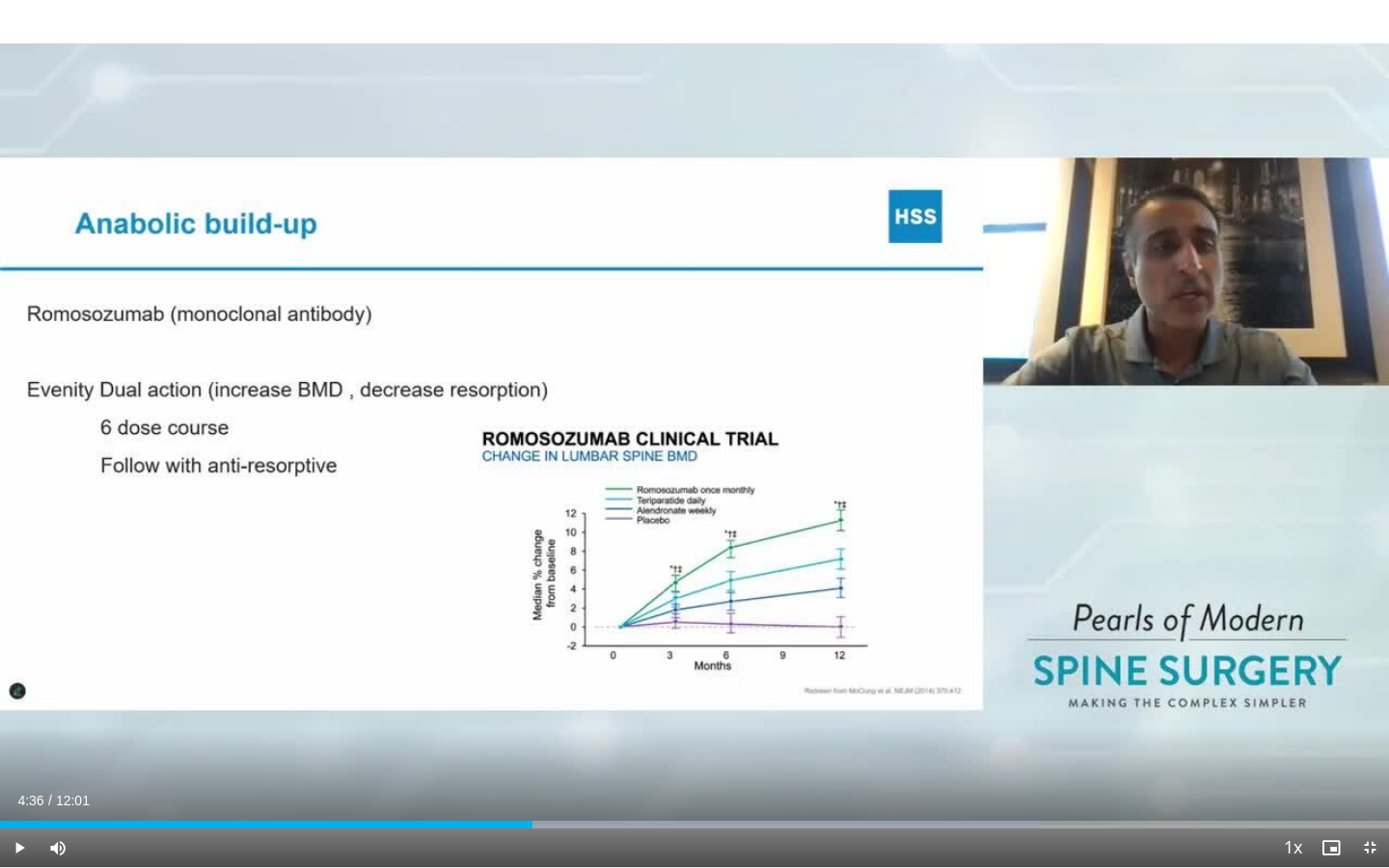click at bounding box center (19, 848) 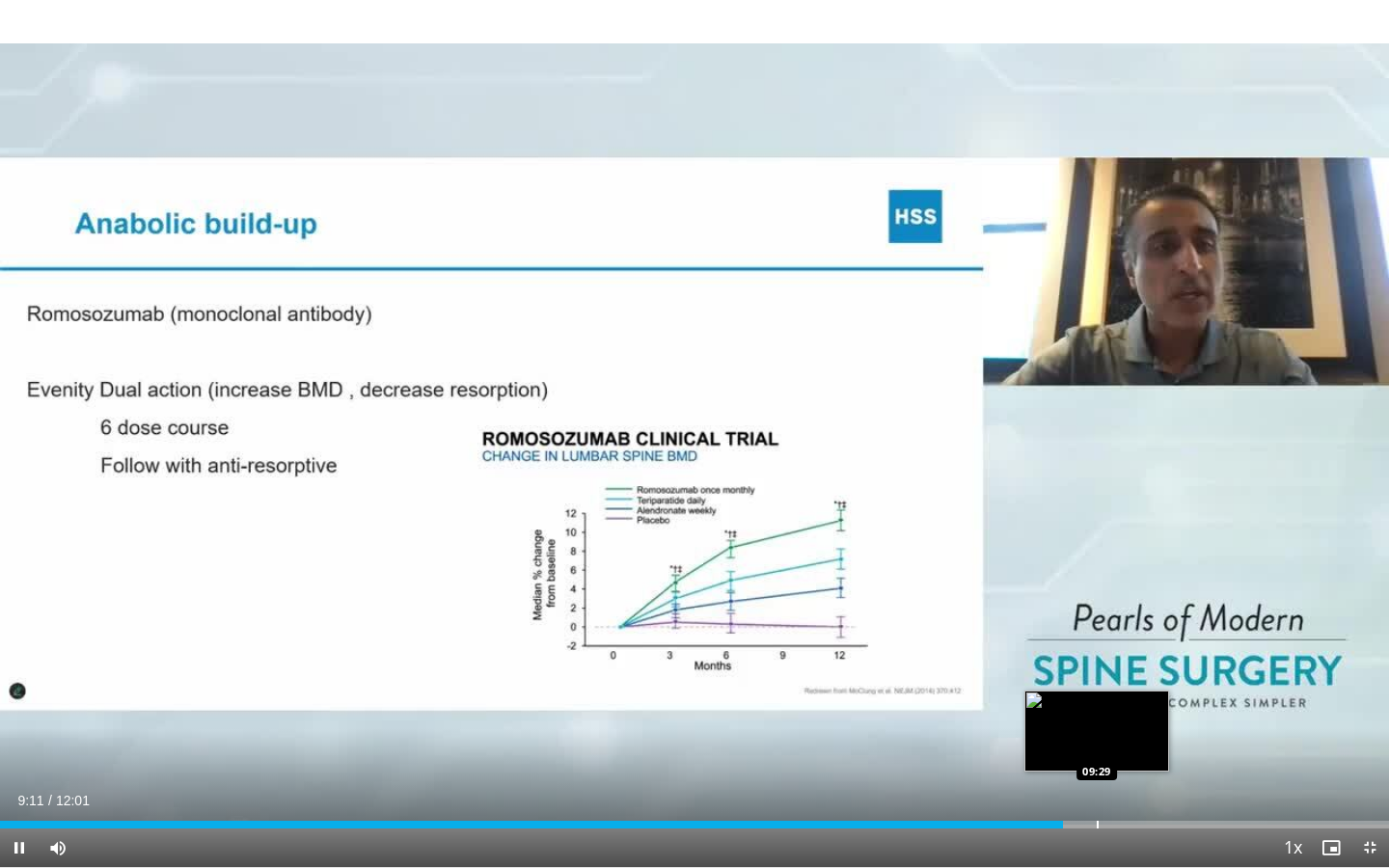 click on "Loaded :  74.89% 09:11 09:29" at bounding box center [694, 819] 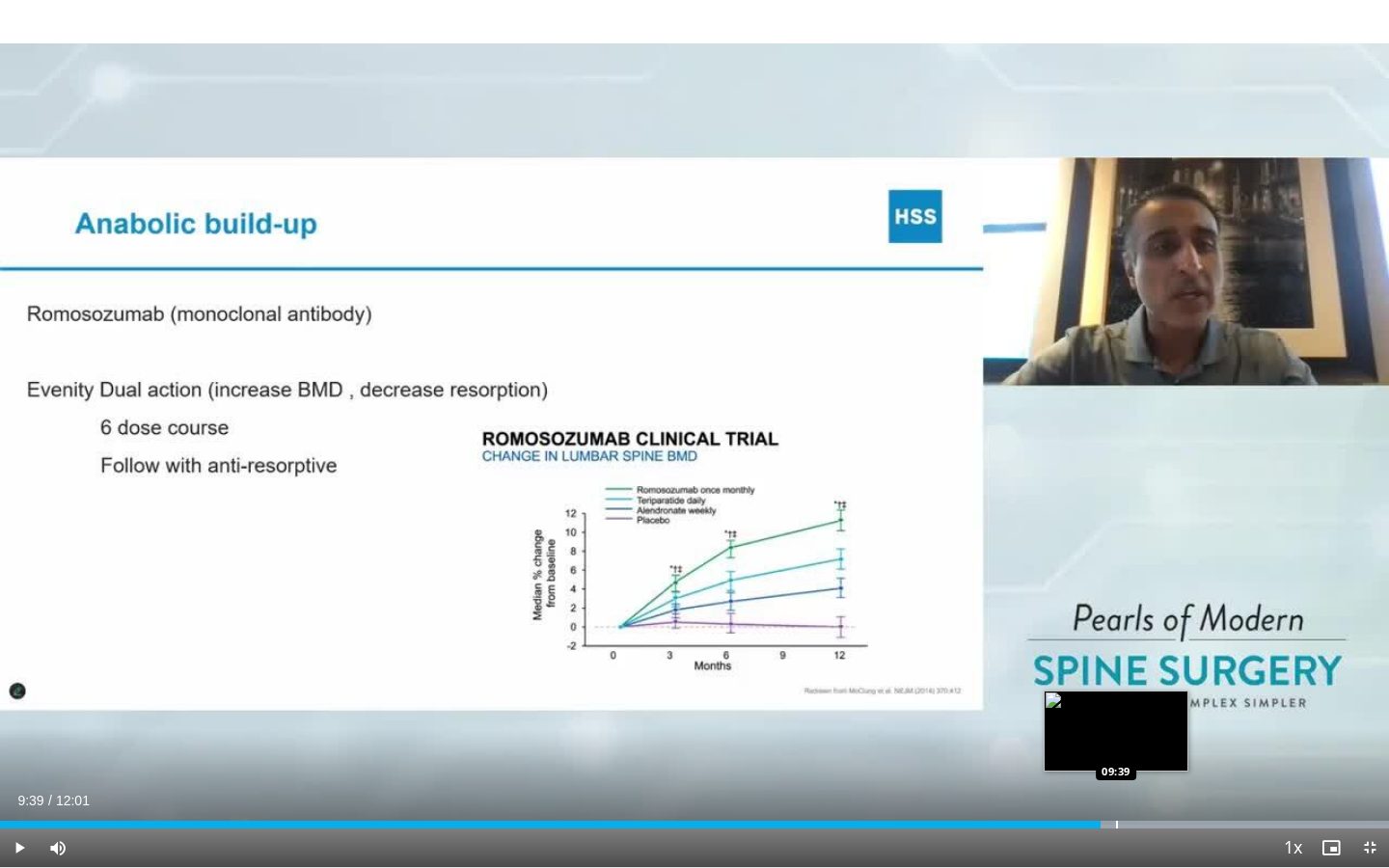 click at bounding box center (1117, 825) 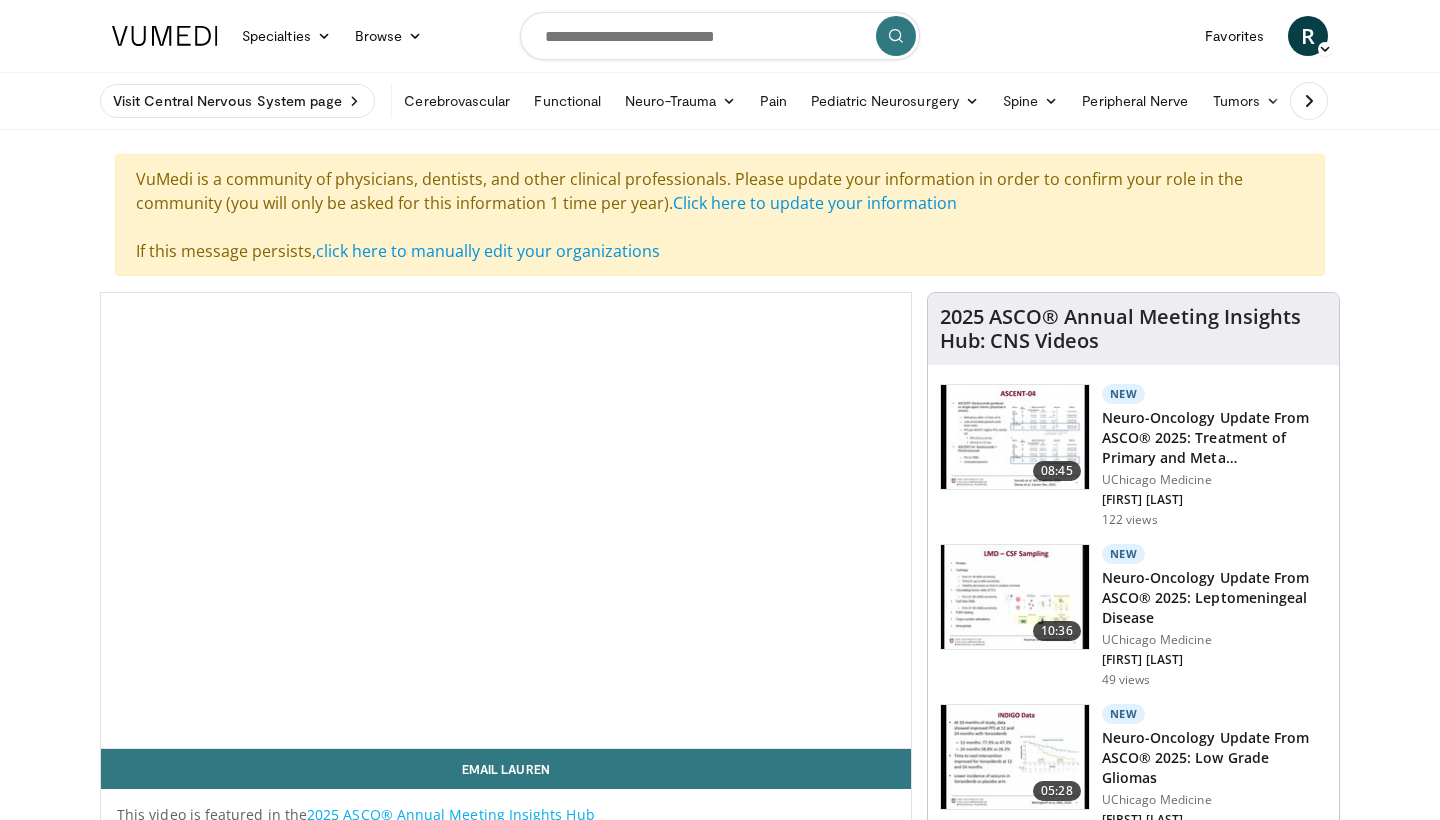 scroll, scrollTop: 0, scrollLeft: 0, axis: both 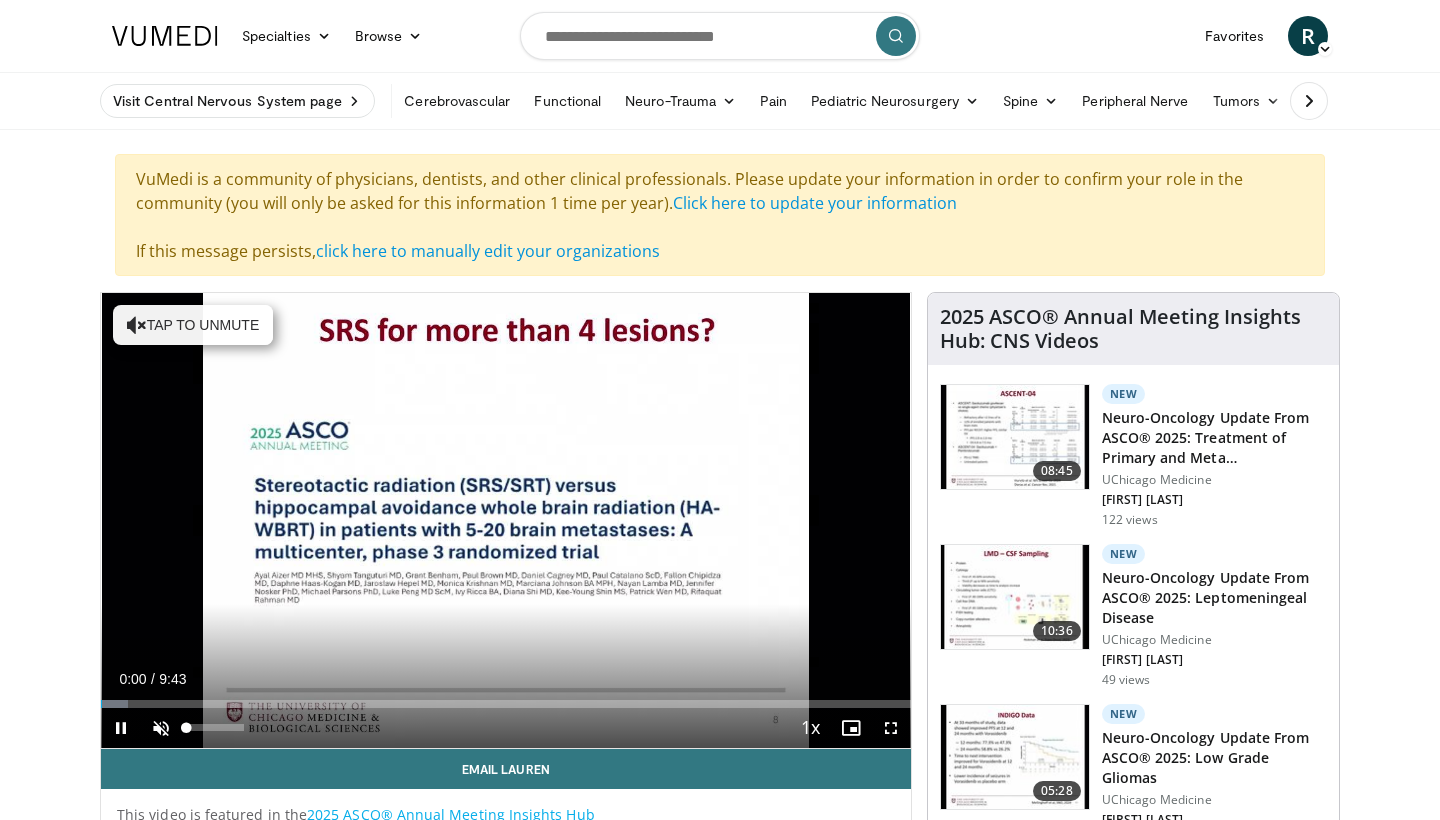 click at bounding box center (161, 728) 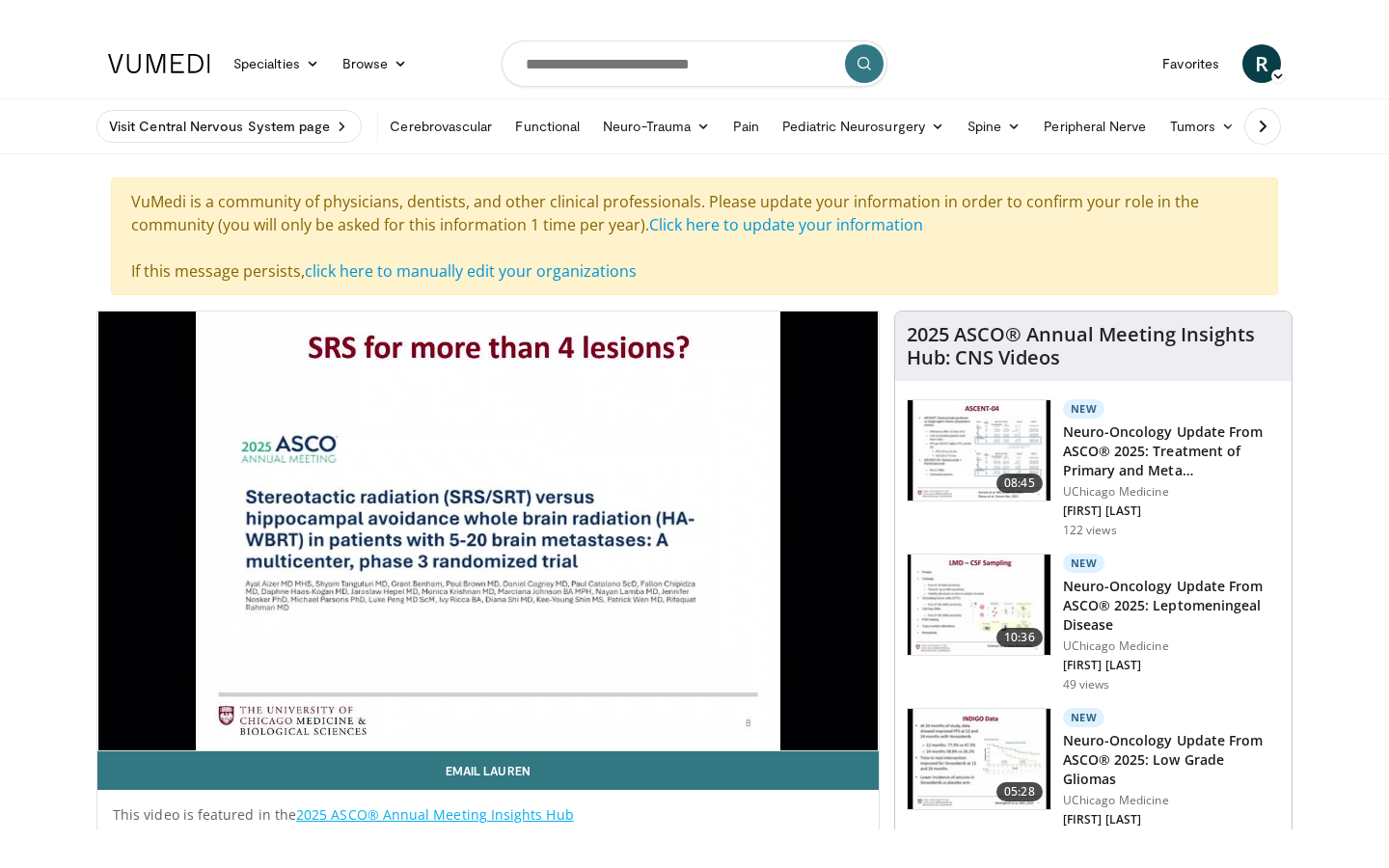scroll, scrollTop: 10, scrollLeft: 0, axis: vertical 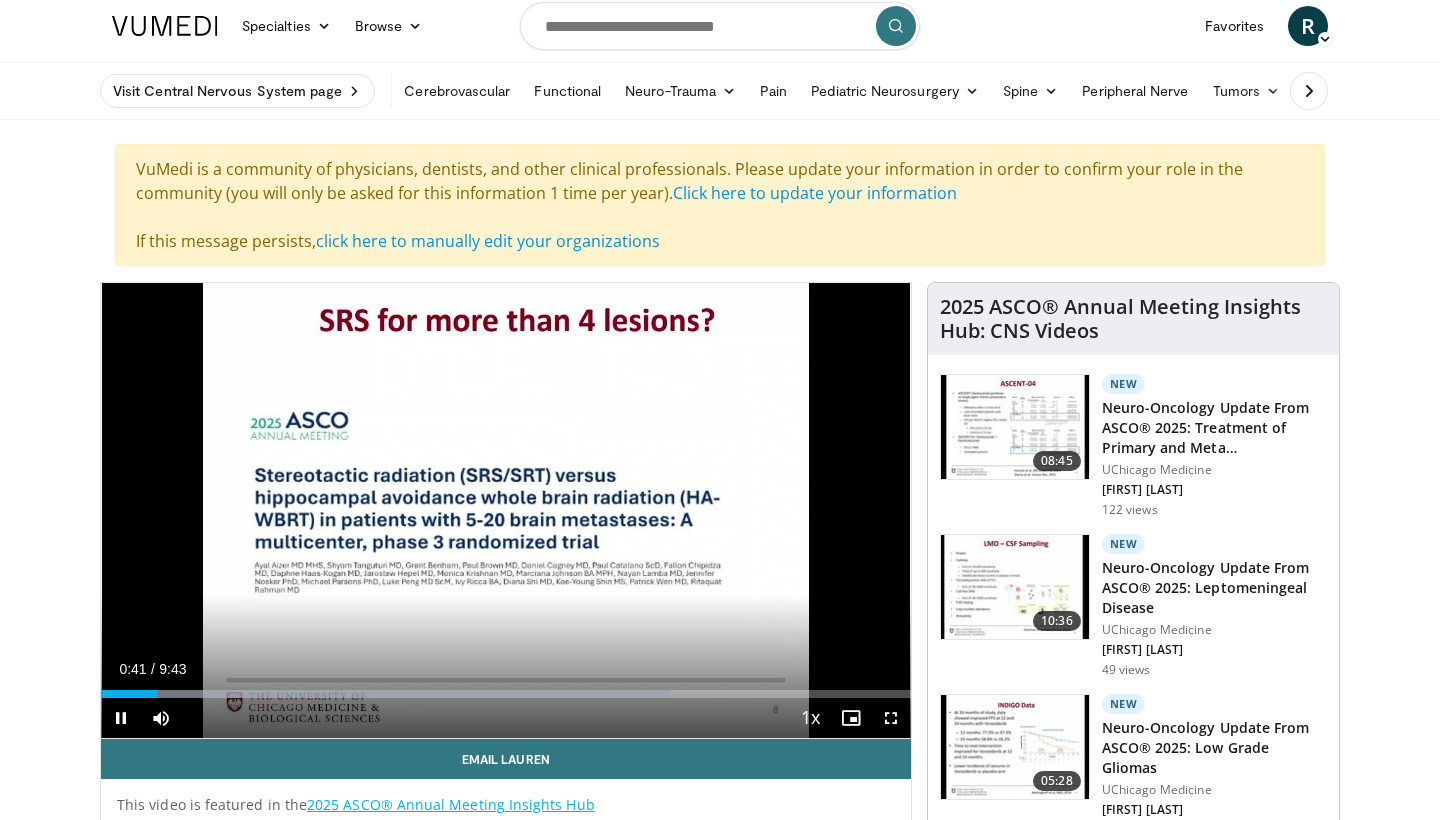 click at bounding box center (891, 718) 